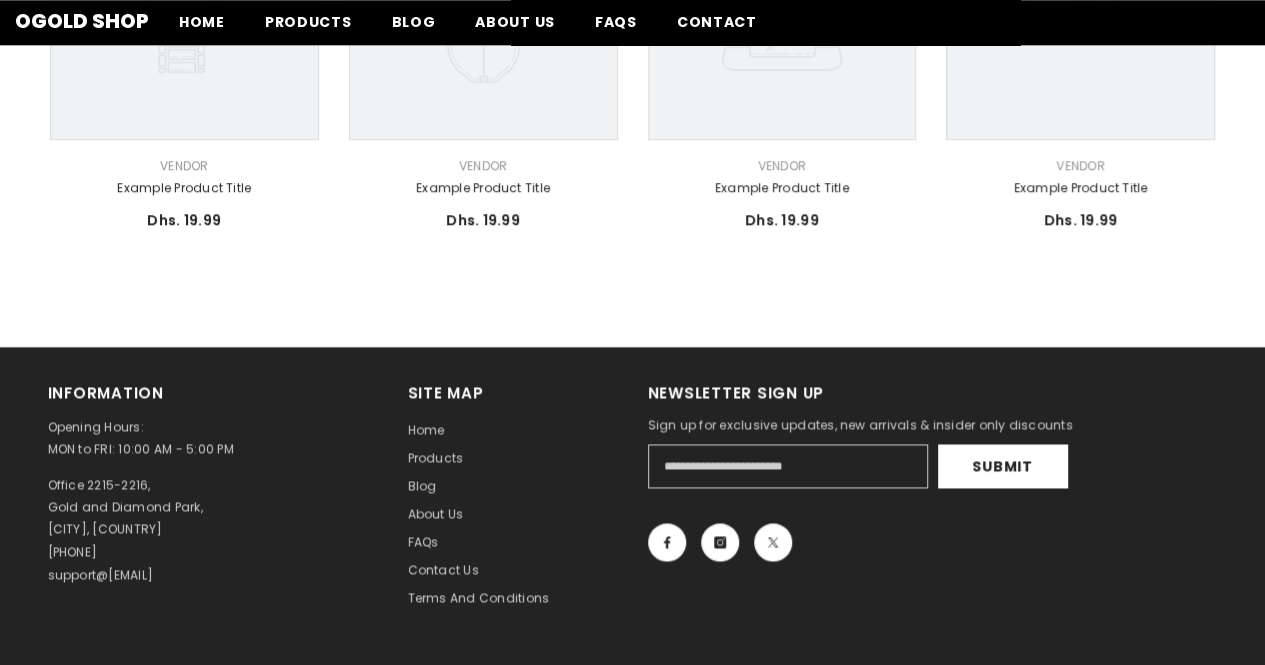 scroll, scrollTop: 930, scrollLeft: 0, axis: vertical 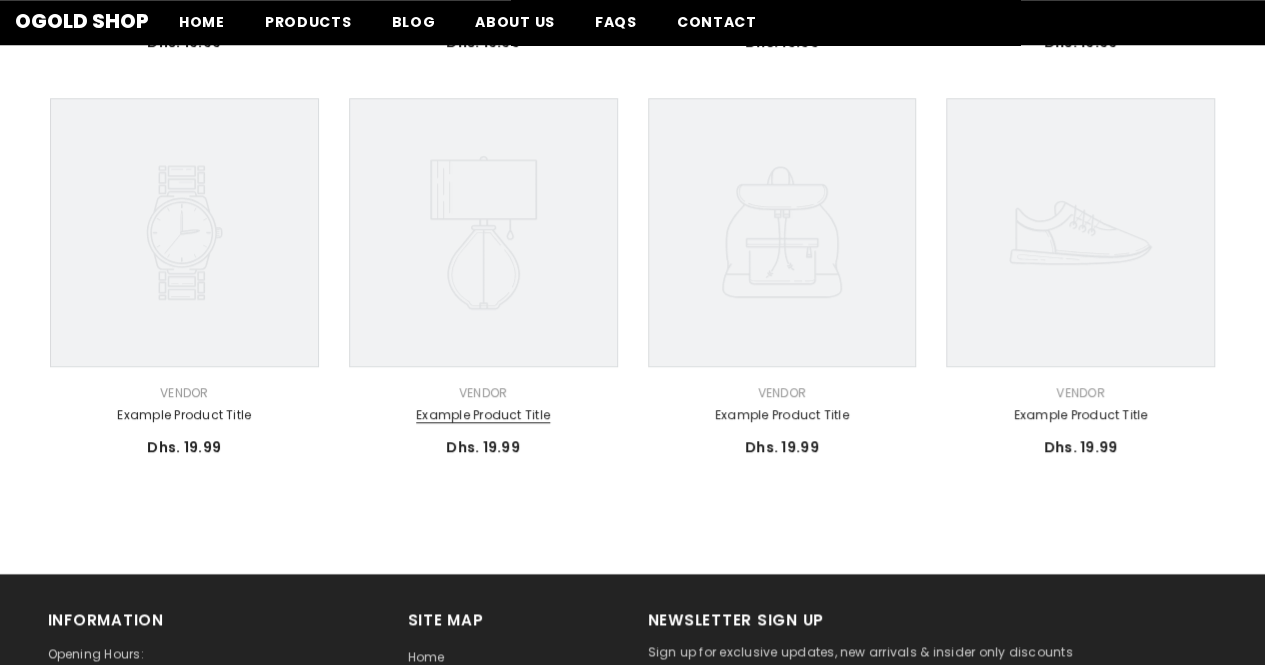 click on "Example product title" at bounding box center (483, 415) 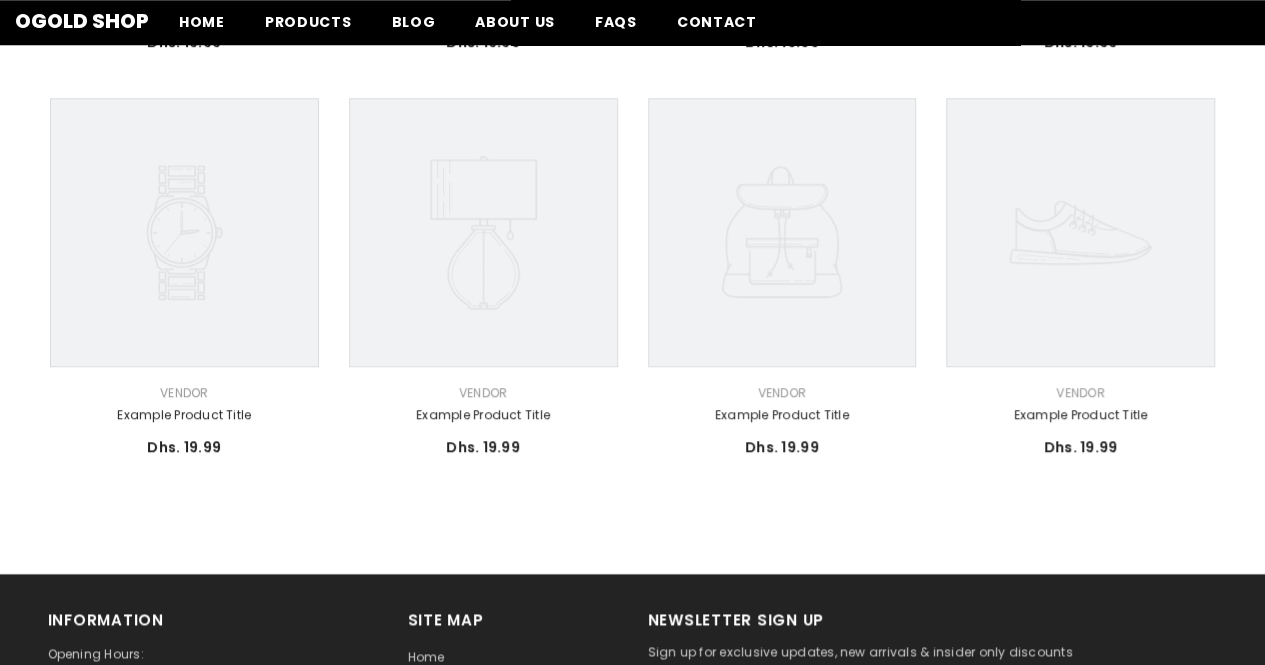 click on "Vendor: Vendor" at bounding box center [483, 393] 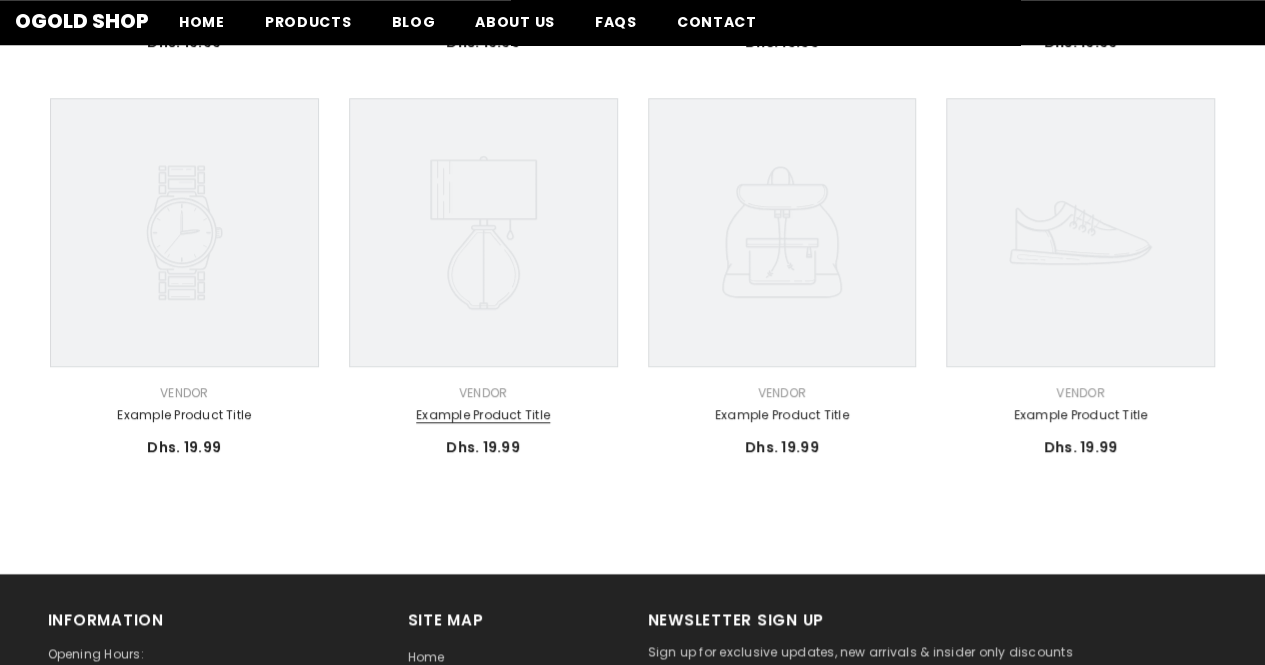 click on "Example product title" at bounding box center [483, 415] 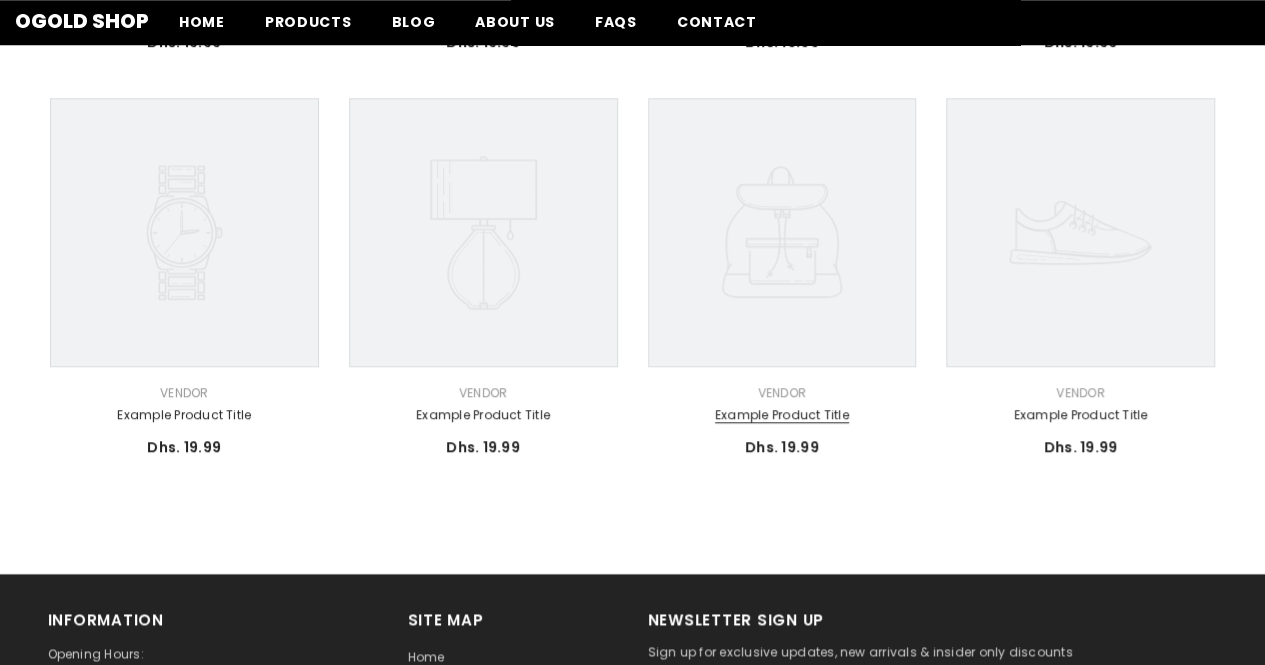 click on "Example product title" at bounding box center (782, 415) 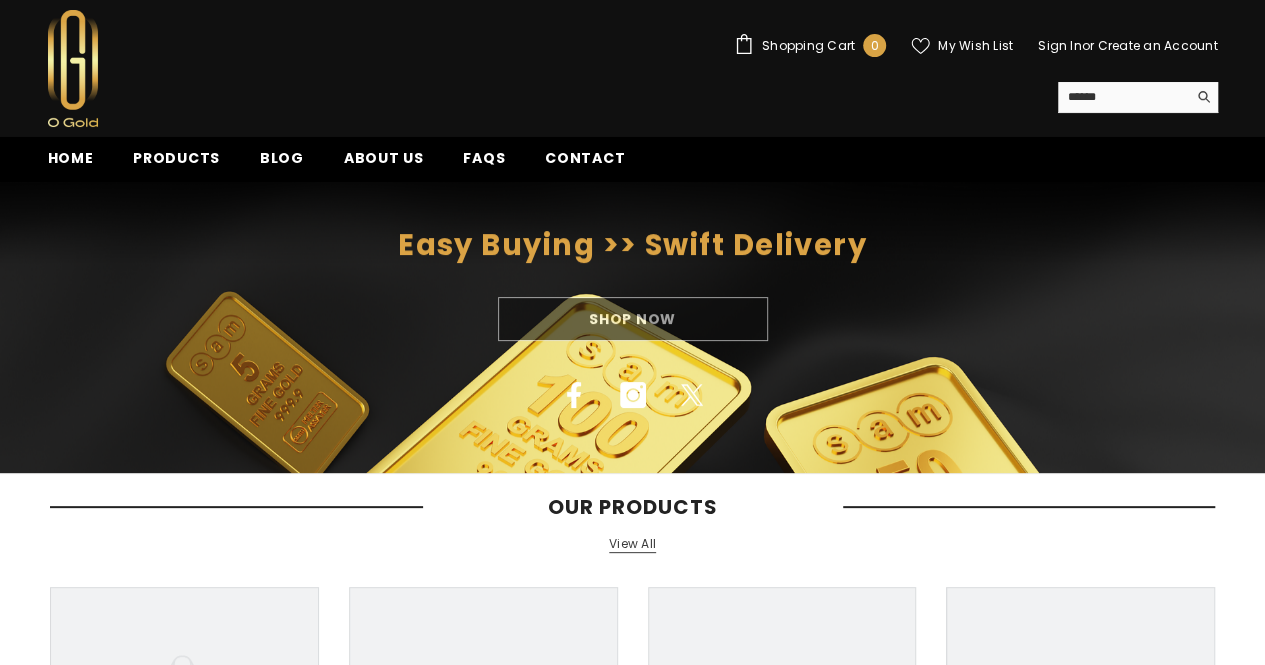 scroll, scrollTop: 30, scrollLeft: 0, axis: vertical 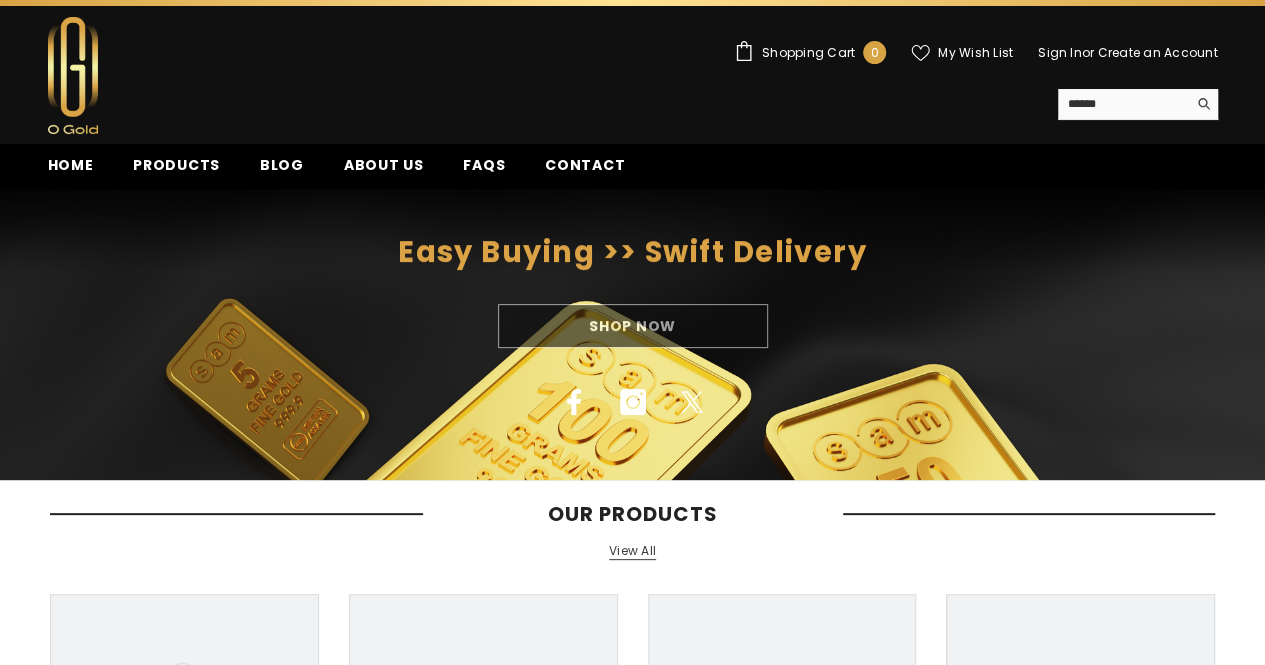 click on "View All" at bounding box center (632, 551) 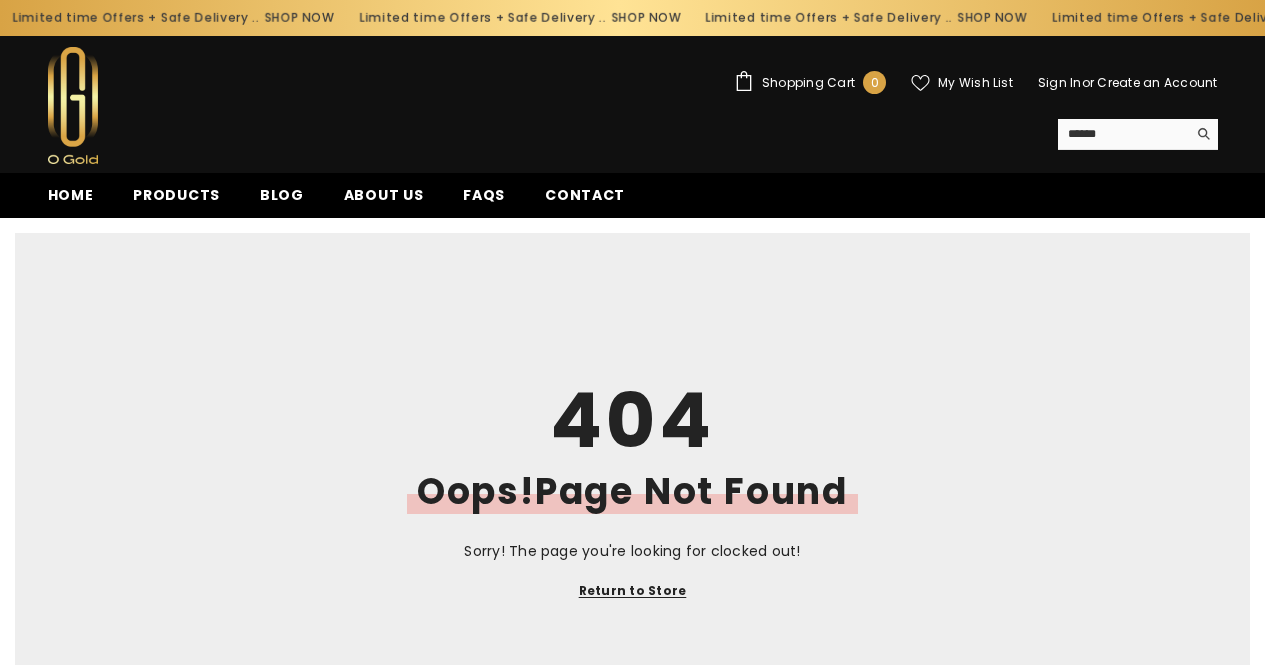 scroll, scrollTop: 0, scrollLeft: 0, axis: both 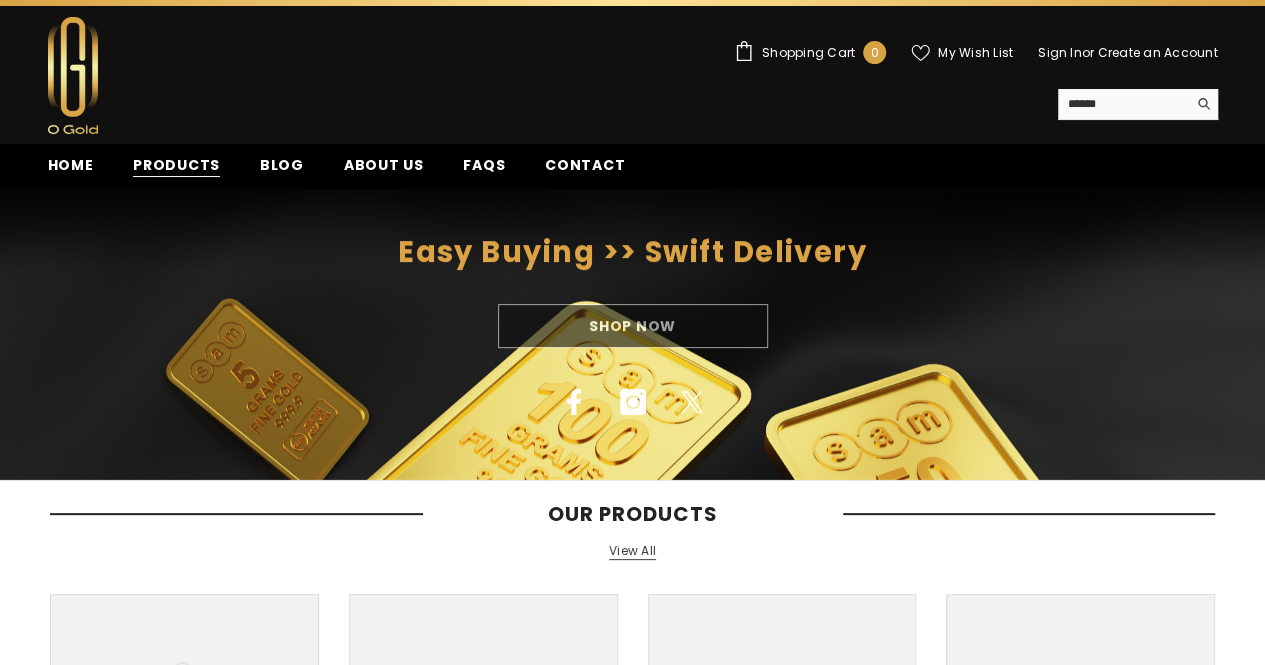 click on "Products" at bounding box center (176, 165) 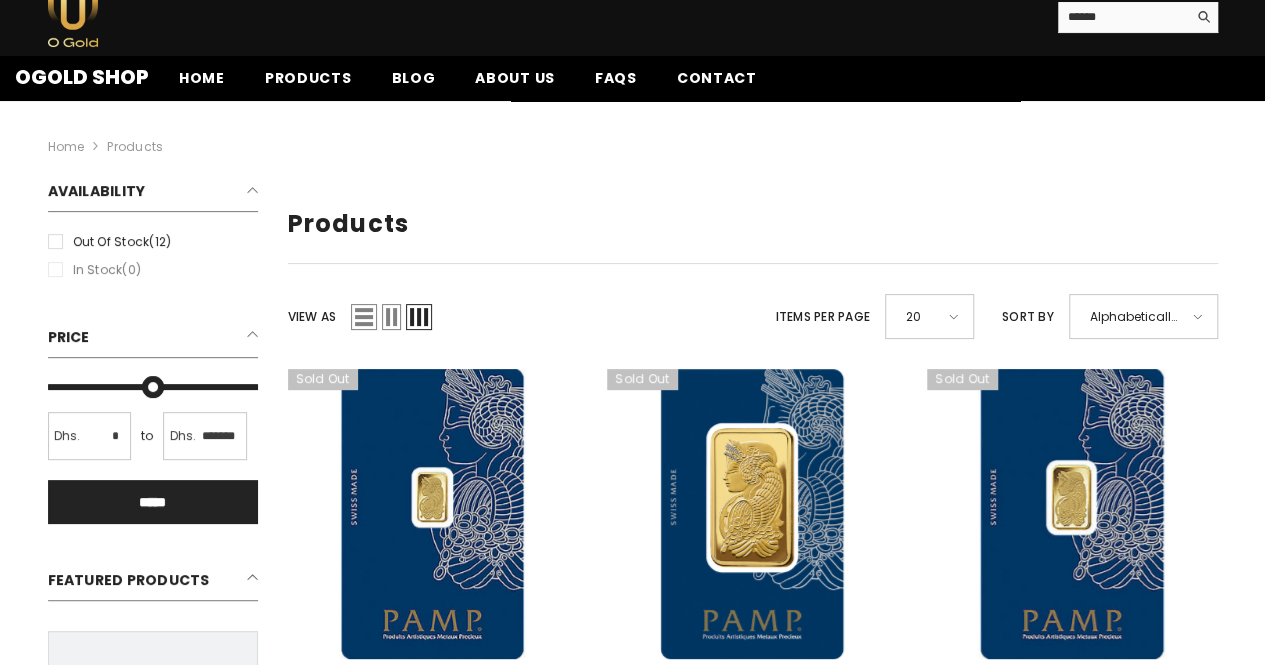 scroll, scrollTop: 0, scrollLeft: 0, axis: both 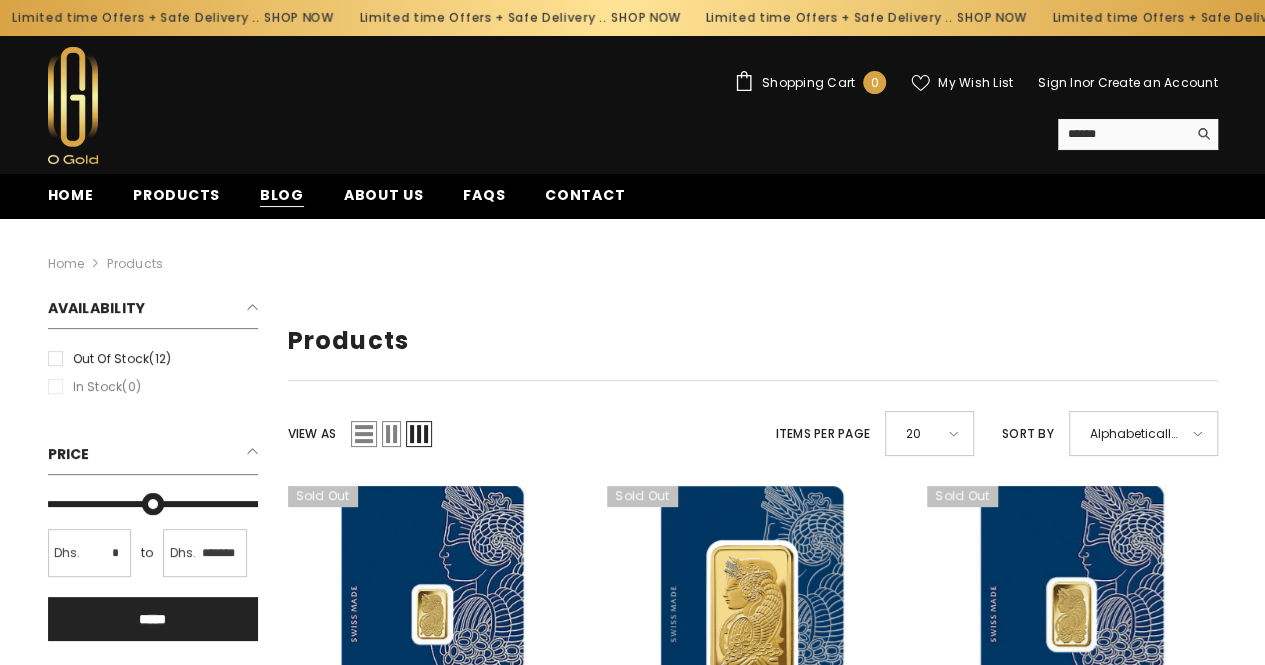 click on "Blog" at bounding box center (282, 195) 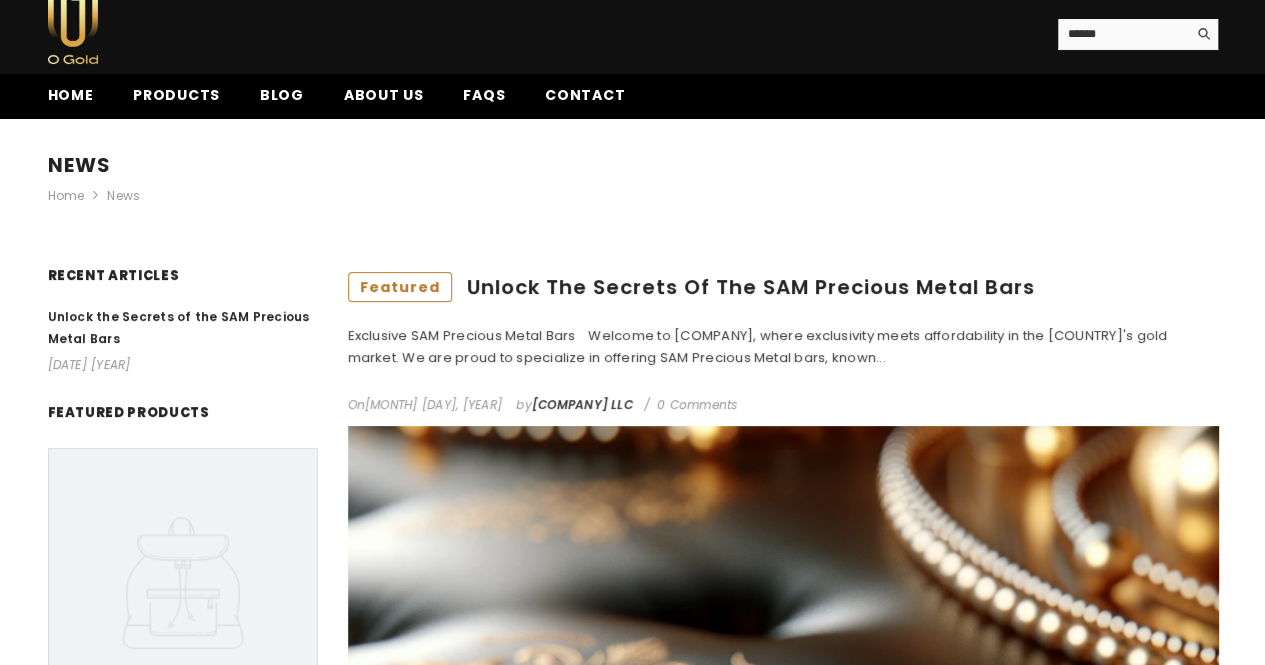 scroll, scrollTop: 0, scrollLeft: 0, axis: both 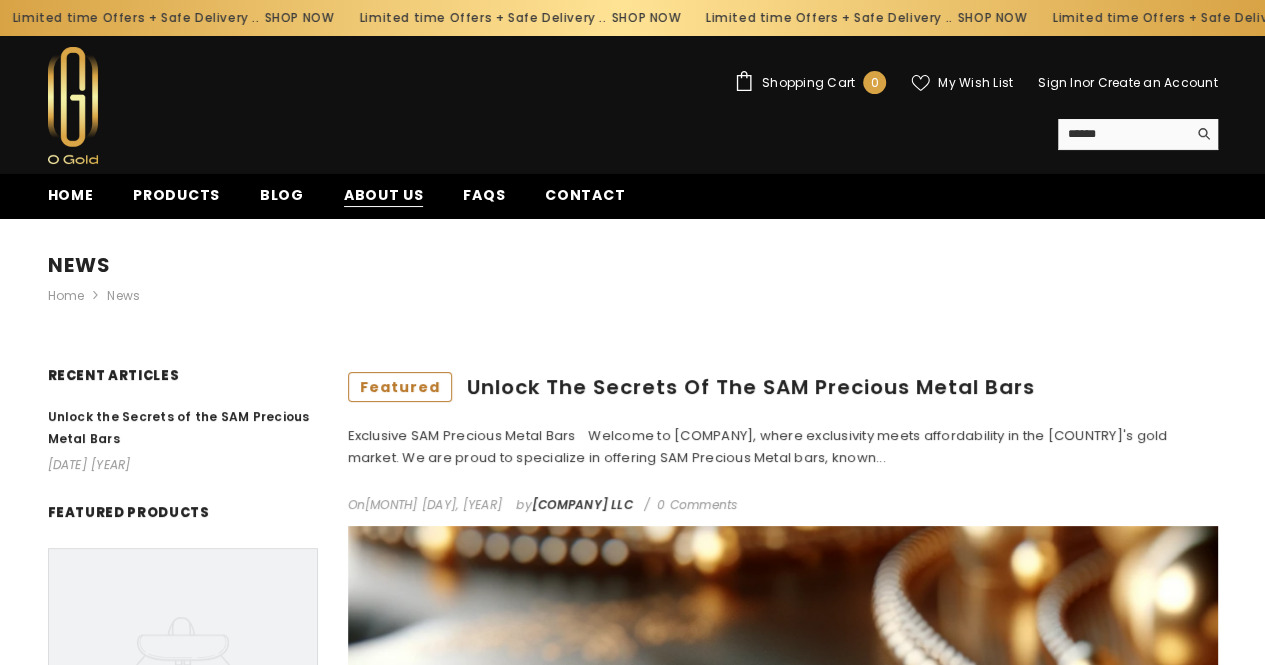 click on "About us" at bounding box center [384, 195] 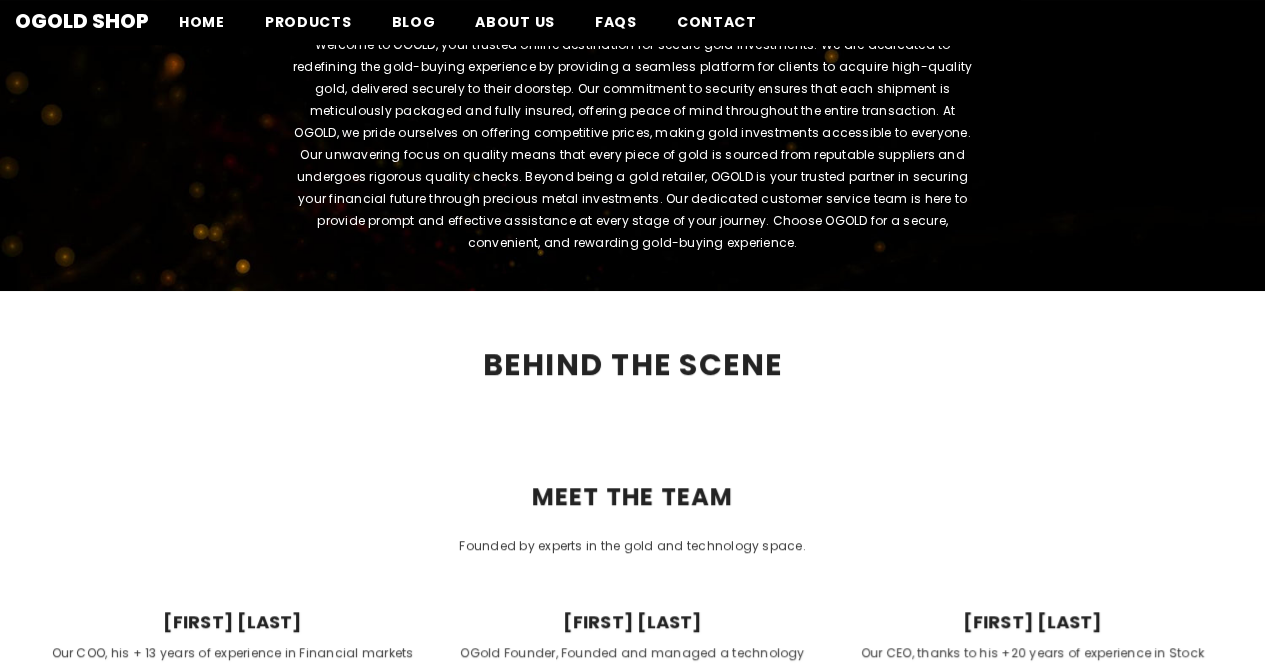 scroll, scrollTop: 0, scrollLeft: 0, axis: both 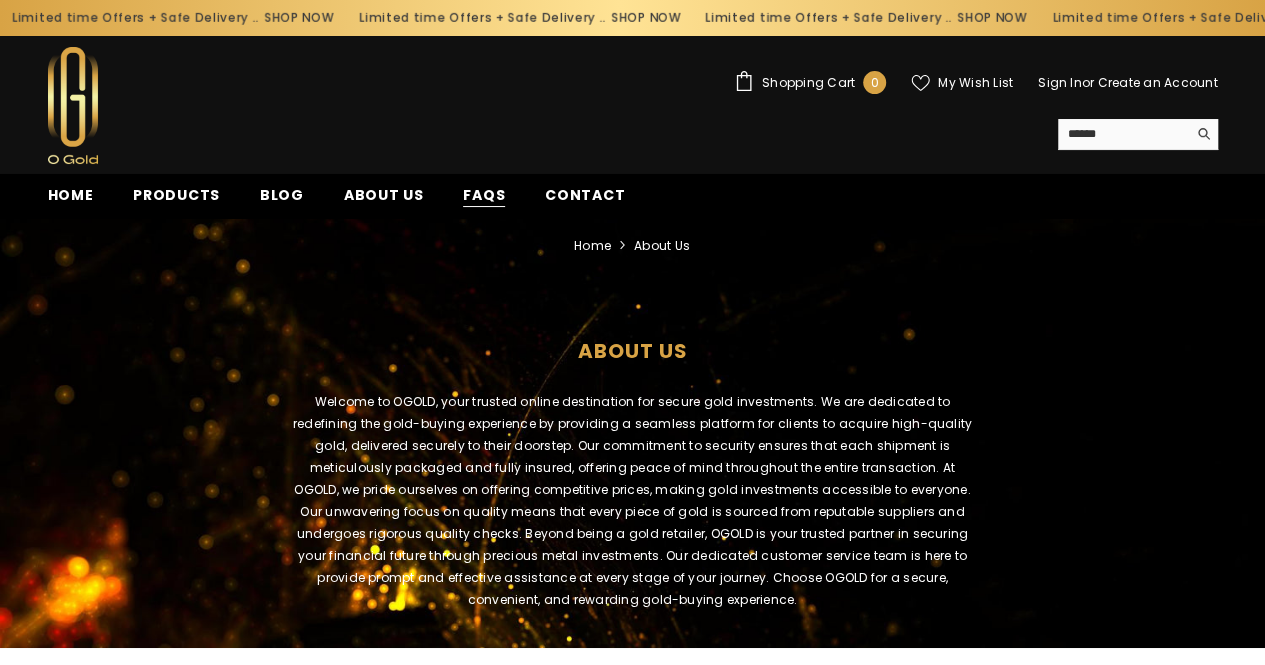 click on "FAQs" at bounding box center [484, 195] 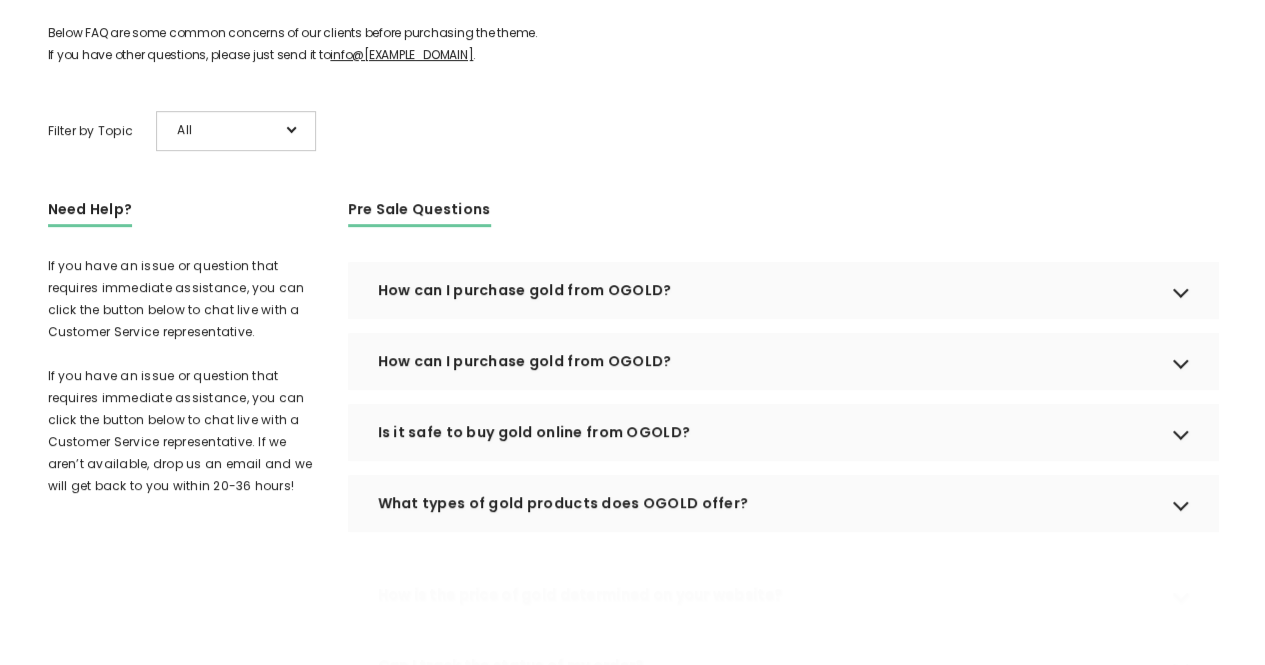 scroll, scrollTop: 400, scrollLeft: 0, axis: vertical 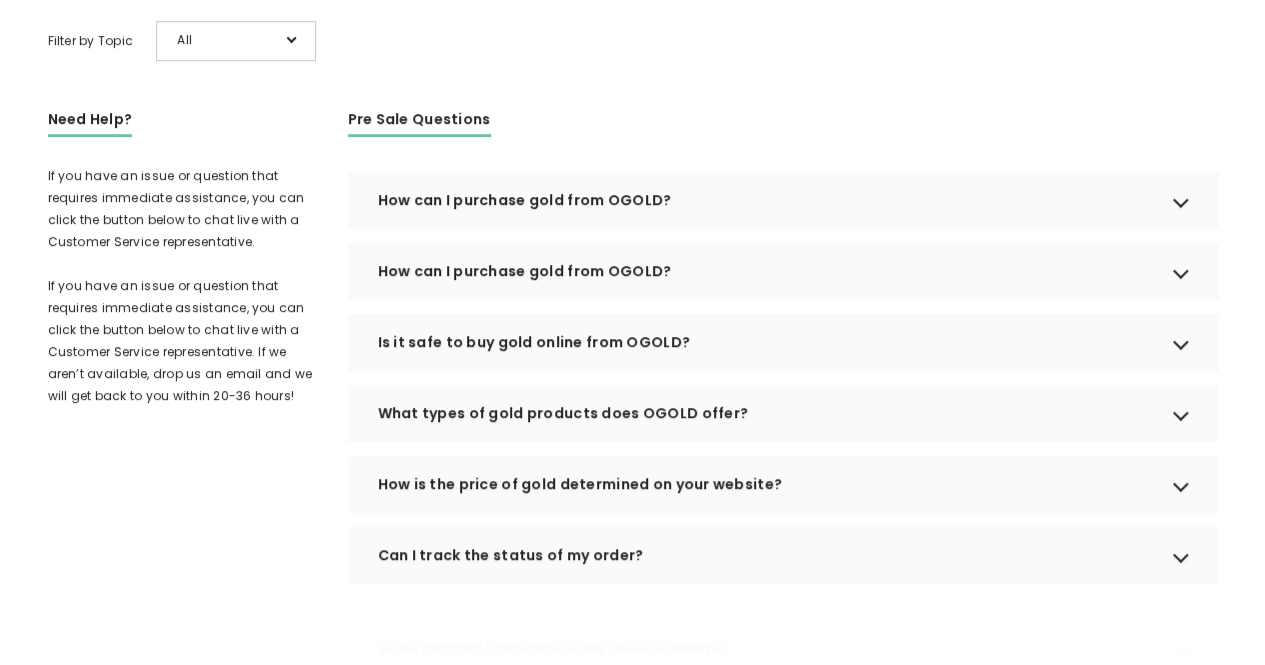 click on "How can I purchase gold from OGOLD?" at bounding box center [783, 200] 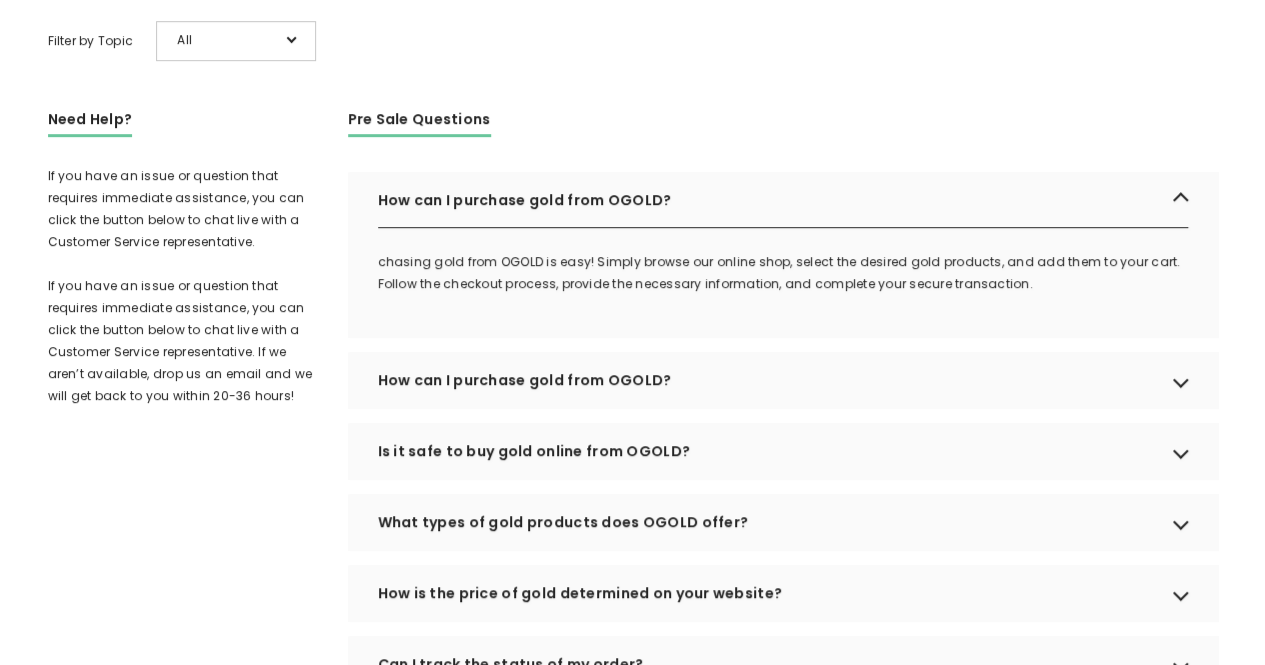 scroll, scrollTop: 500, scrollLeft: 0, axis: vertical 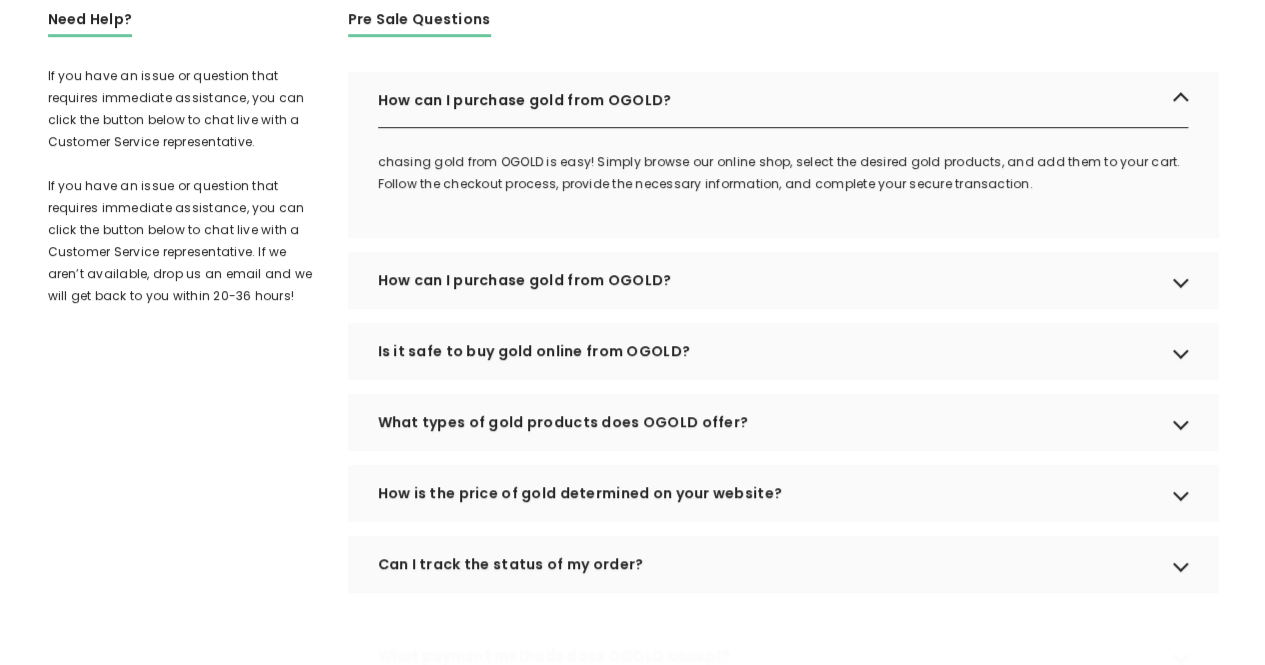 click on "How can I purchase gold from OGOLD?" at bounding box center (783, 280) 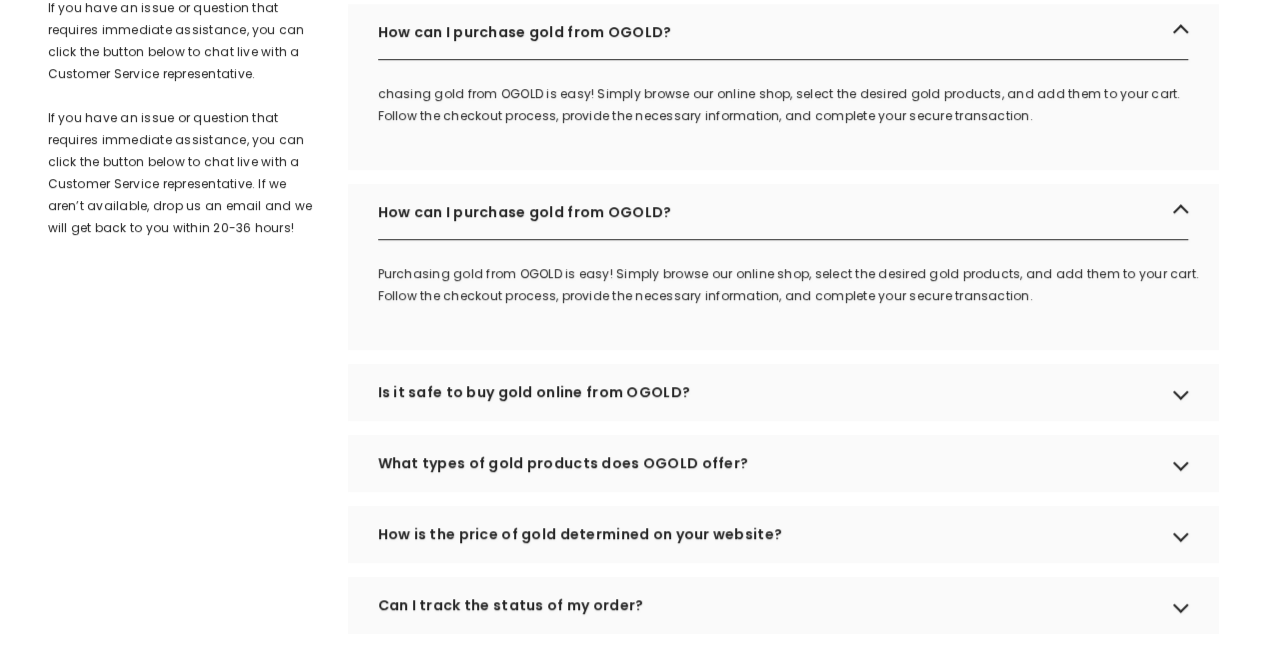 scroll, scrollTop: 600, scrollLeft: 0, axis: vertical 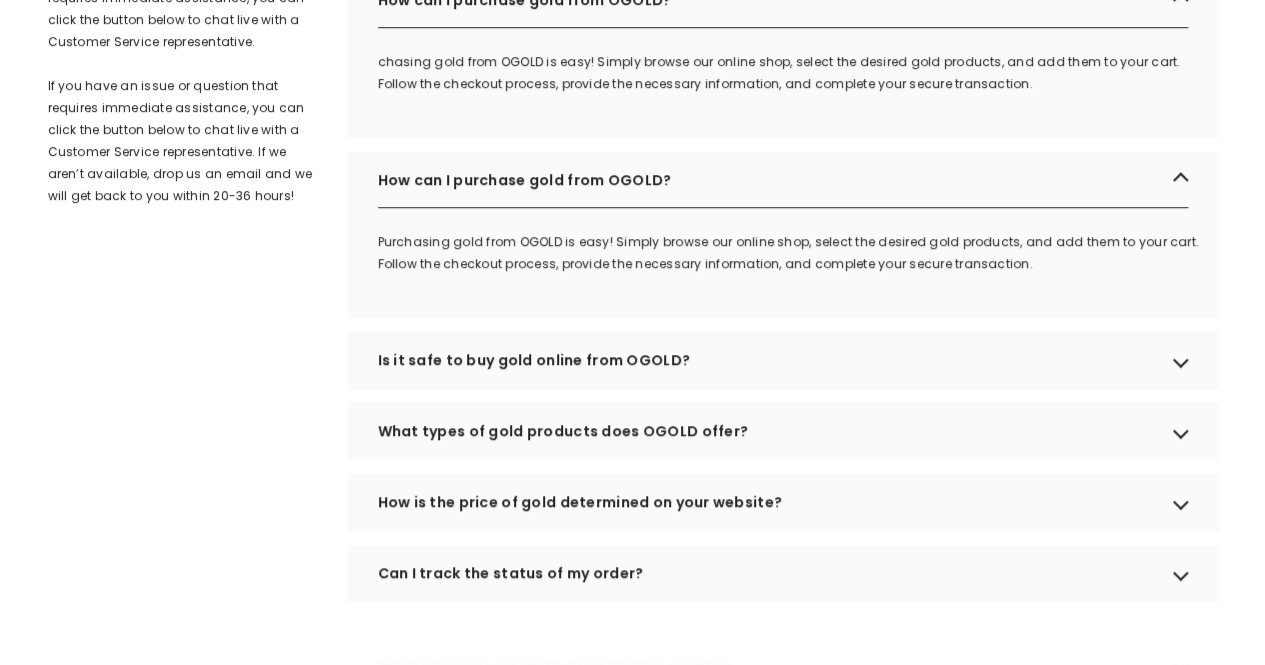 click on "Is it safe to buy gold online from OGOLD?" at bounding box center [783, 360] 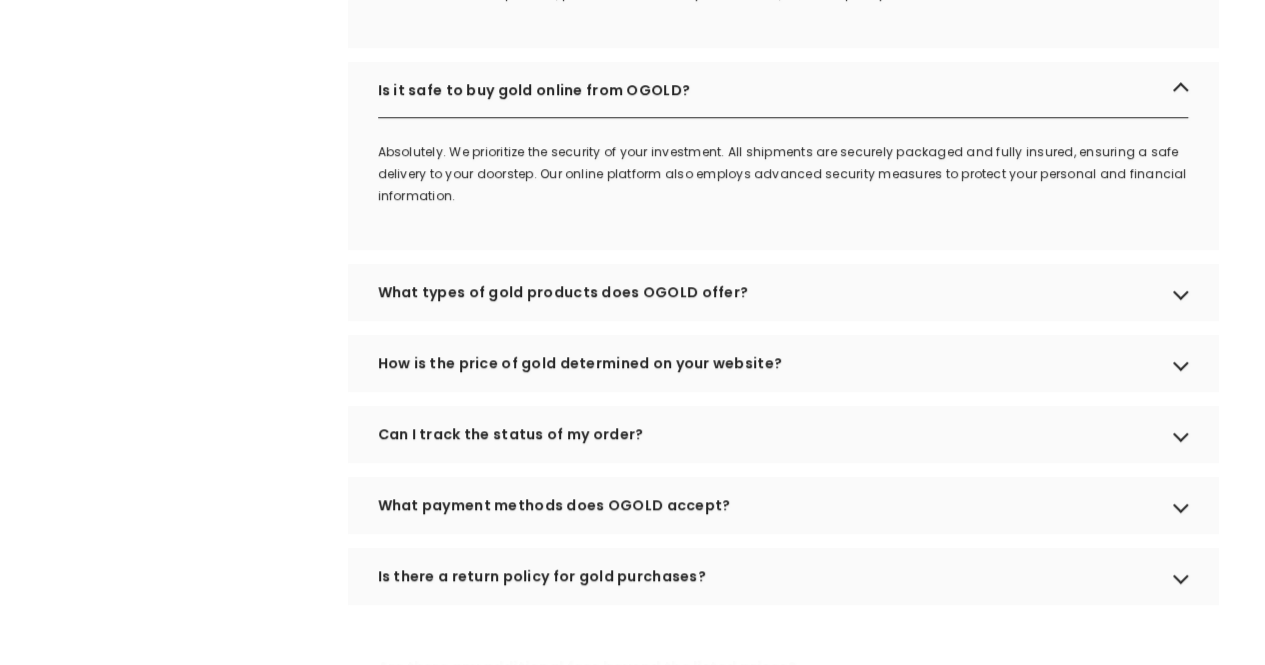 scroll, scrollTop: 900, scrollLeft: 0, axis: vertical 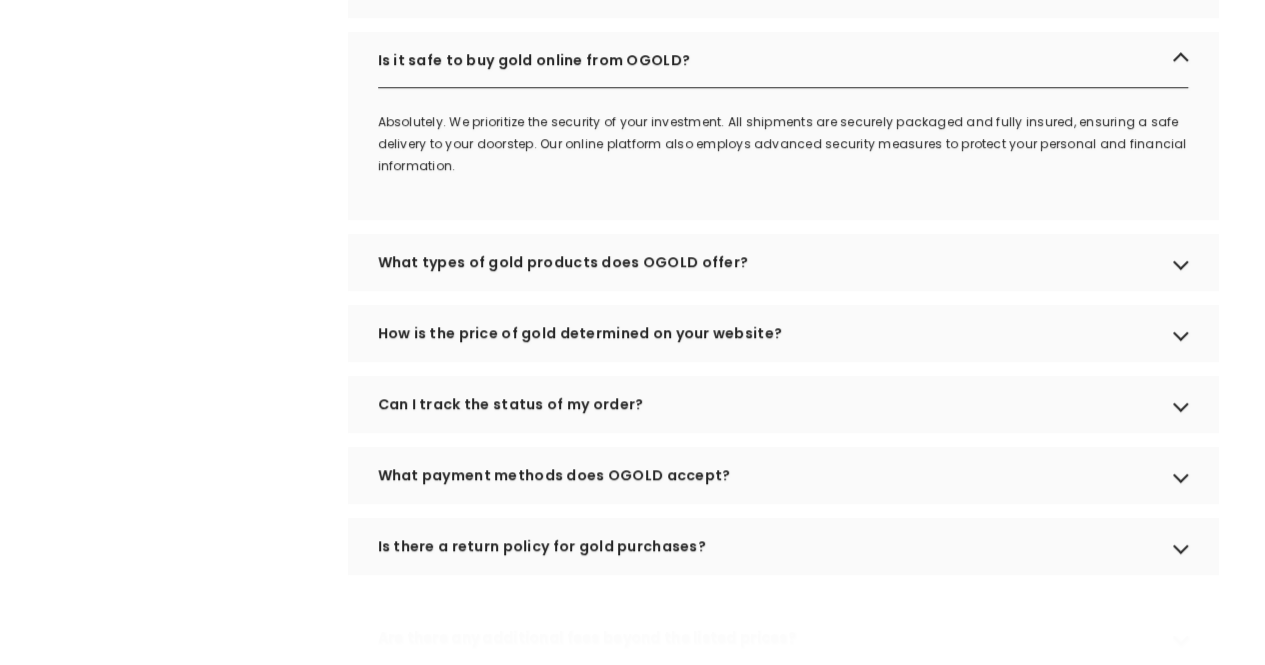 click on "What types of gold products does OGOLD offer?" at bounding box center [783, 262] 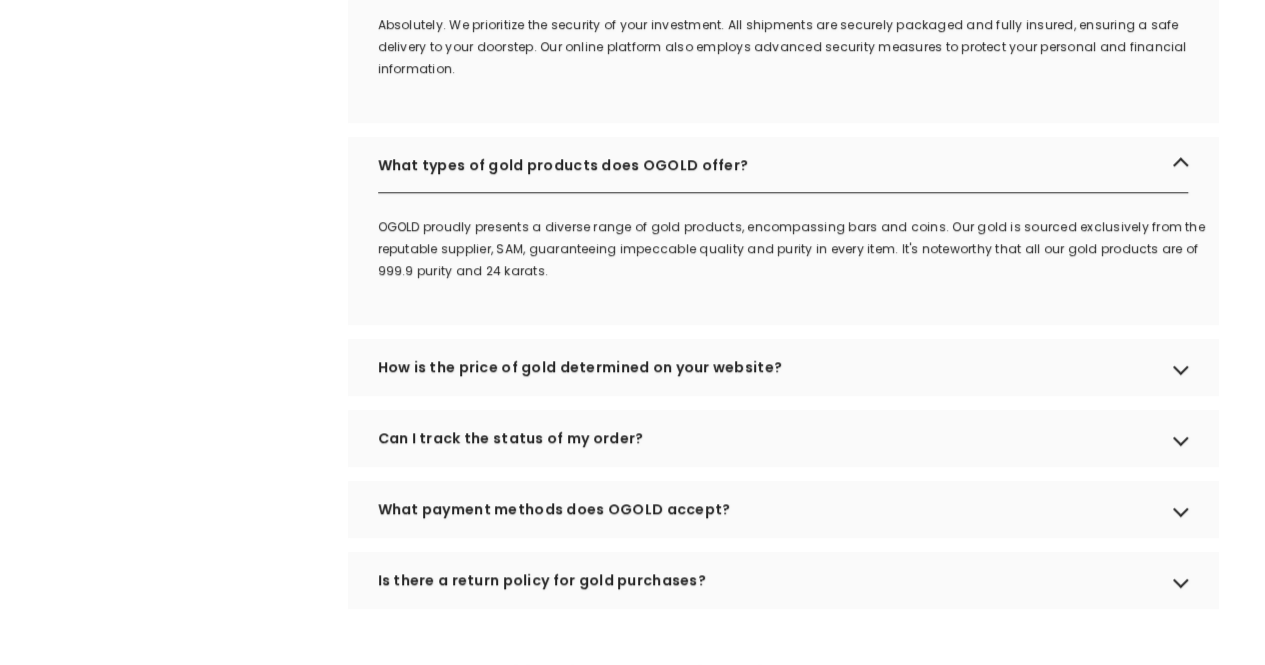 scroll, scrollTop: 1000, scrollLeft: 0, axis: vertical 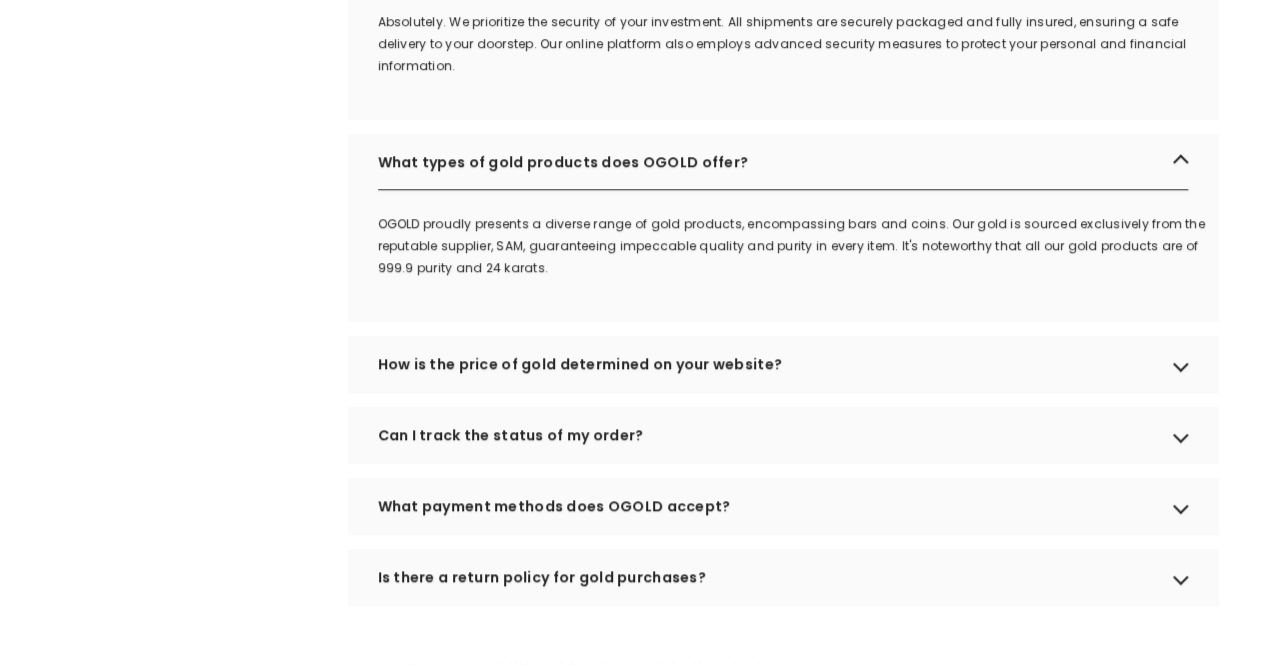 click on "How is the price of gold determined on your website?" at bounding box center [783, 364] 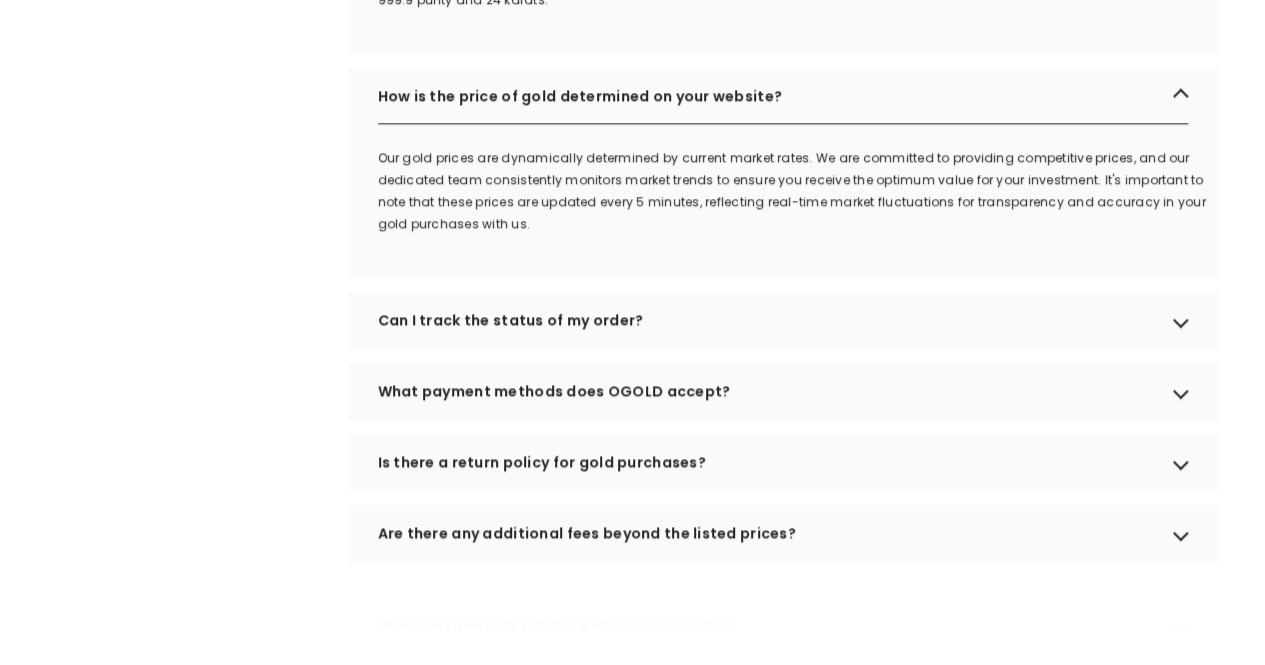 scroll, scrollTop: 1300, scrollLeft: 0, axis: vertical 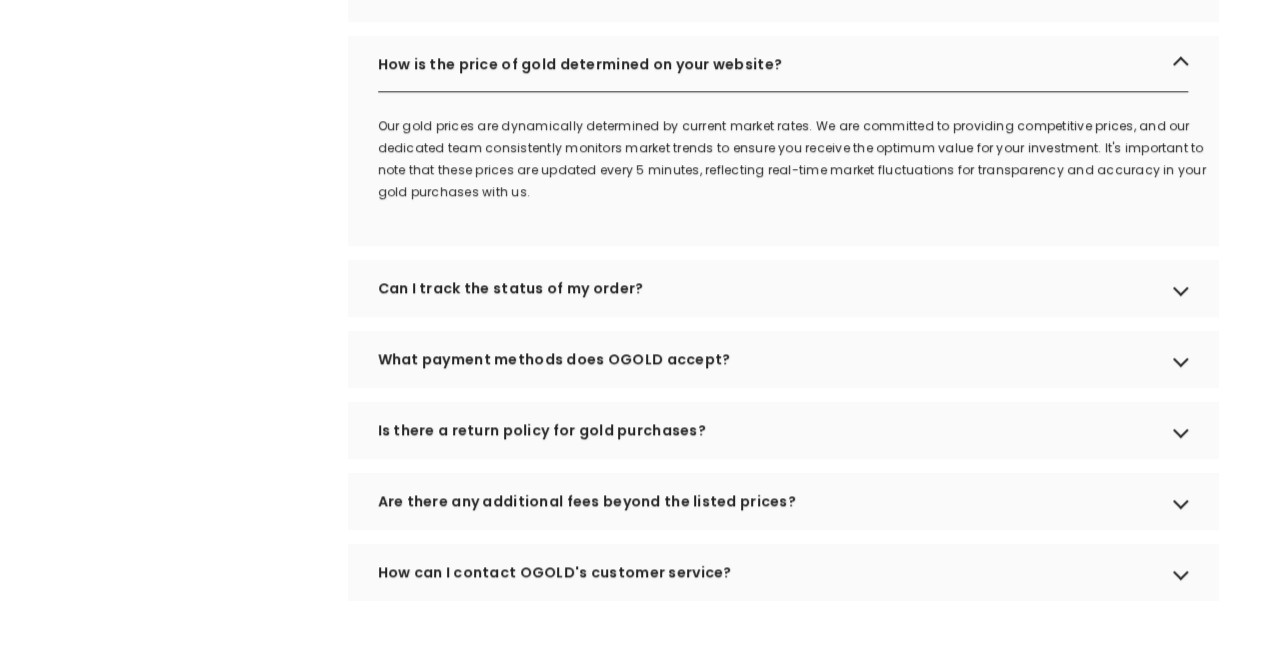 click on "What payment methods does OGOLD accept?" at bounding box center [783, 359] 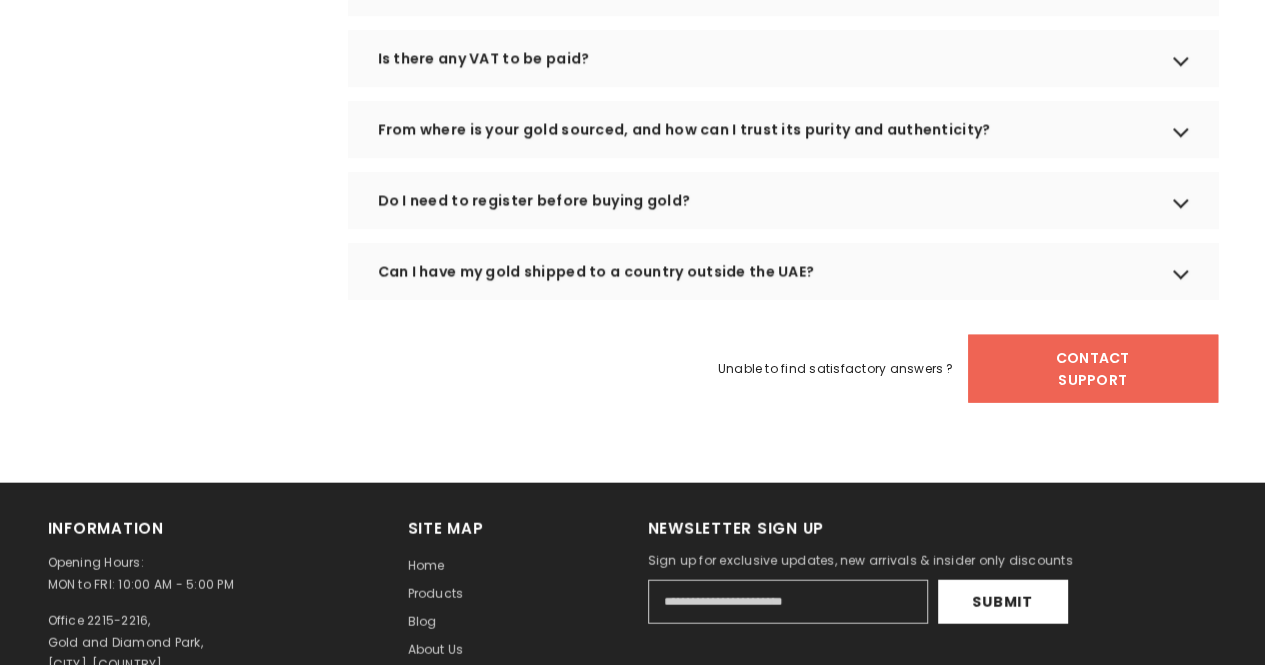 scroll, scrollTop: 2100, scrollLeft: 0, axis: vertical 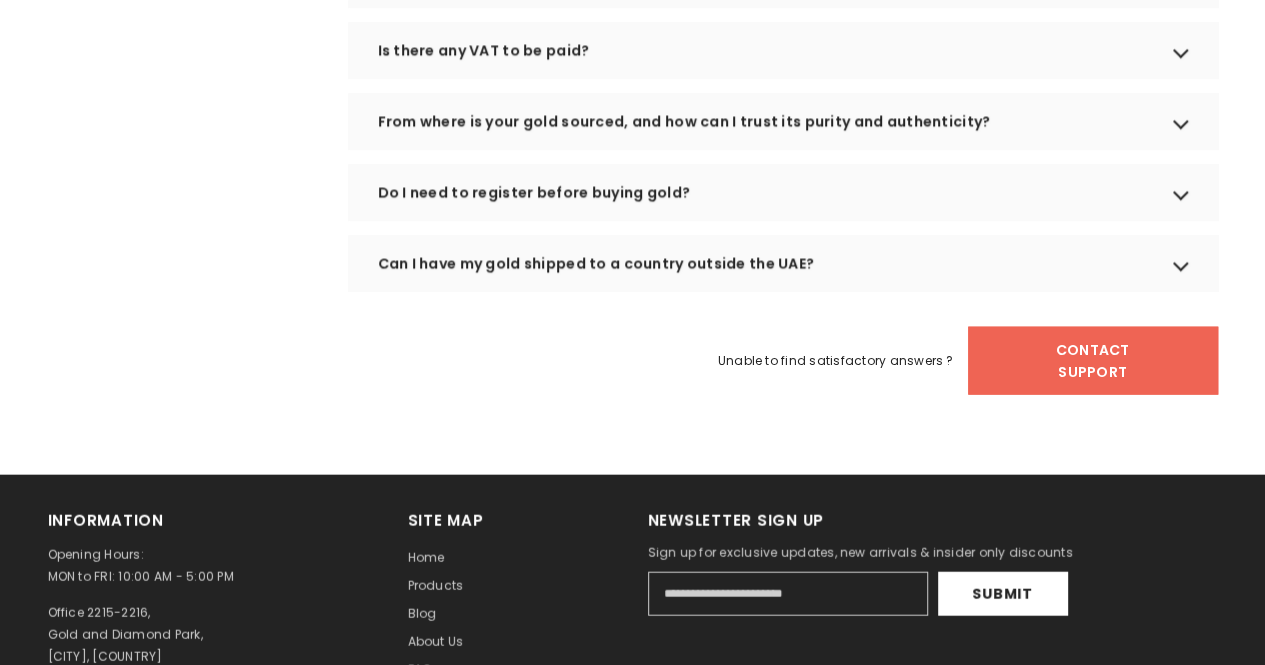 click on "Can I have my gold shipped to a country outside the UAE?" at bounding box center [783, 264] 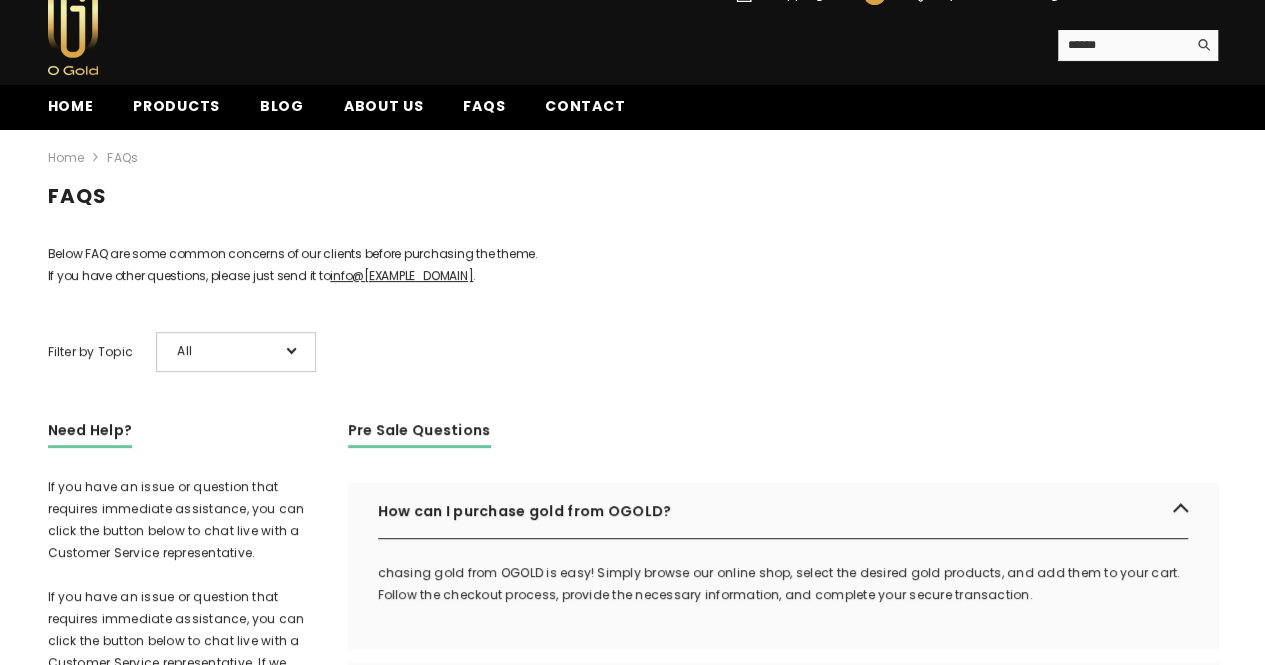 scroll, scrollTop: 0, scrollLeft: 0, axis: both 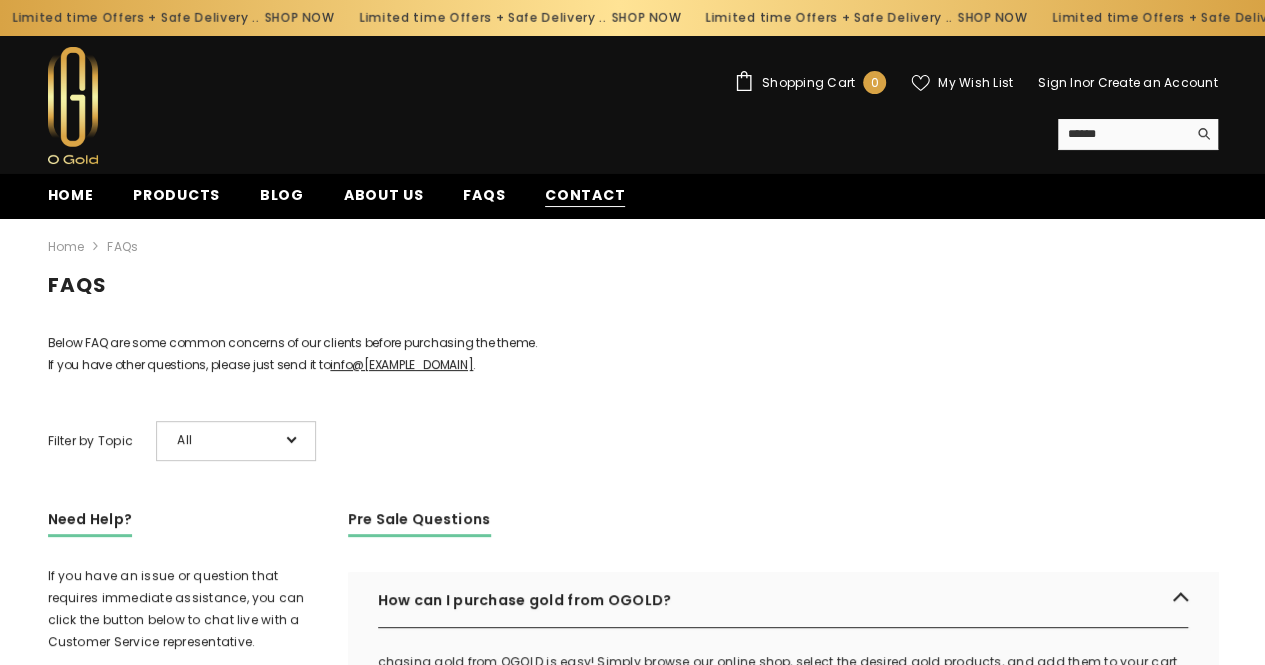 click on "Contact" at bounding box center [585, 195] 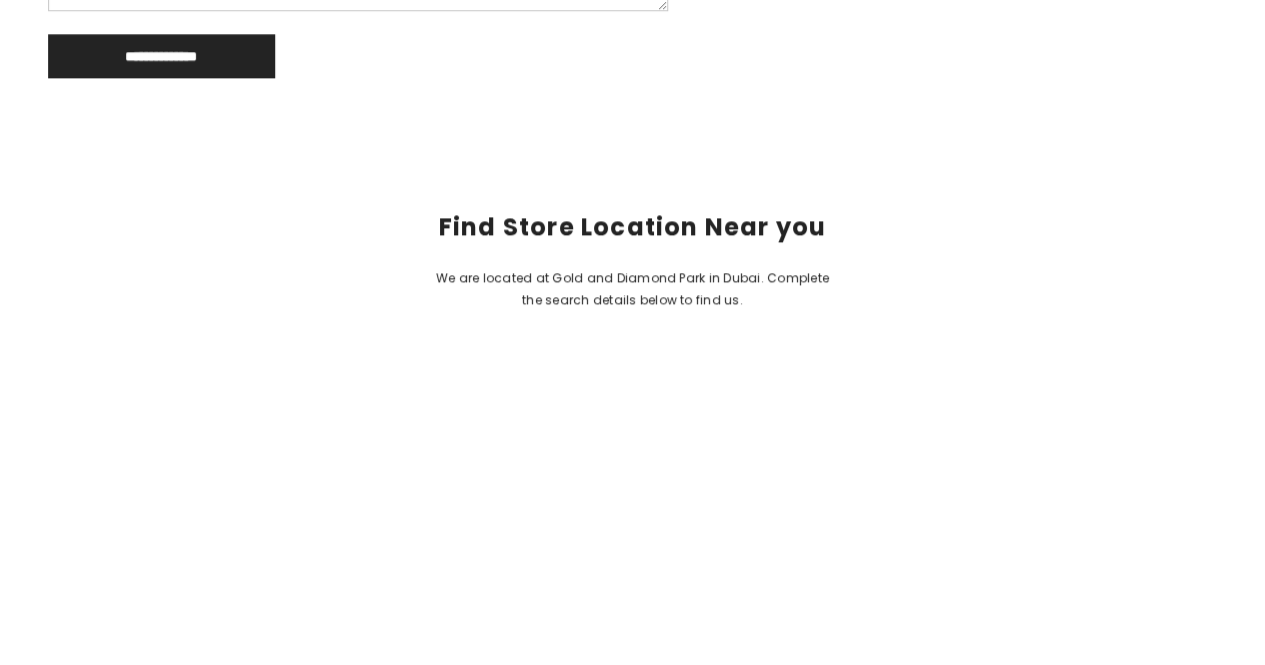 scroll, scrollTop: 1100, scrollLeft: 0, axis: vertical 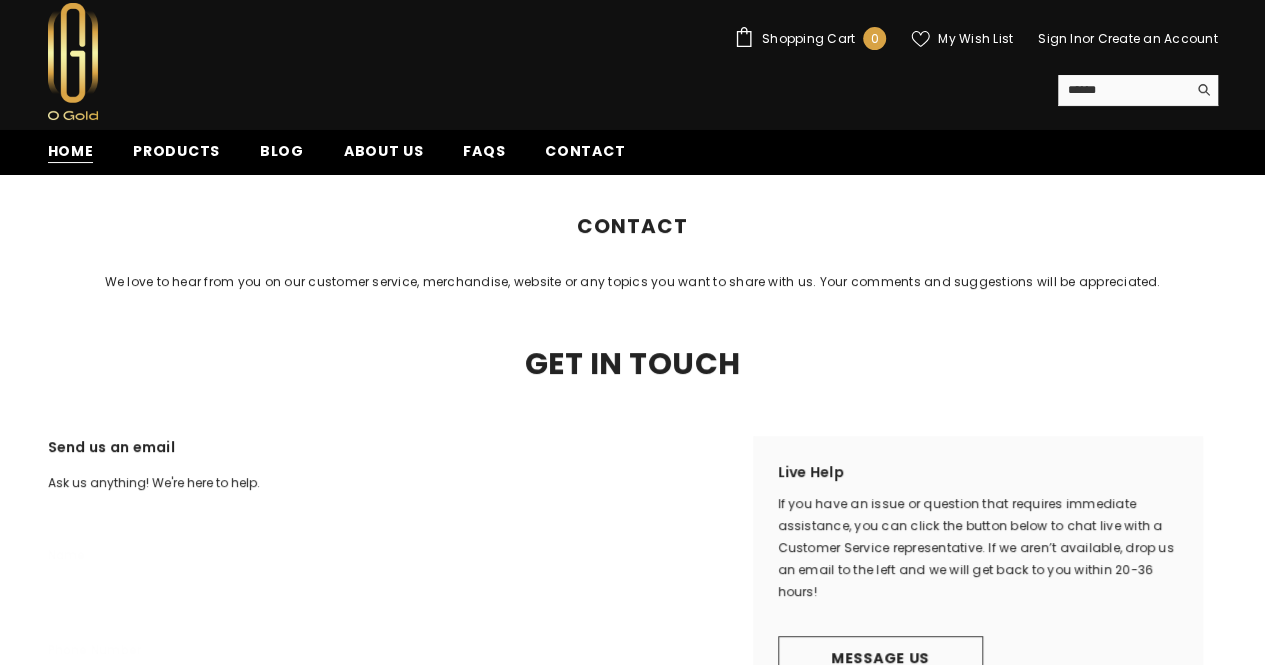 click on "Home" at bounding box center [71, 151] 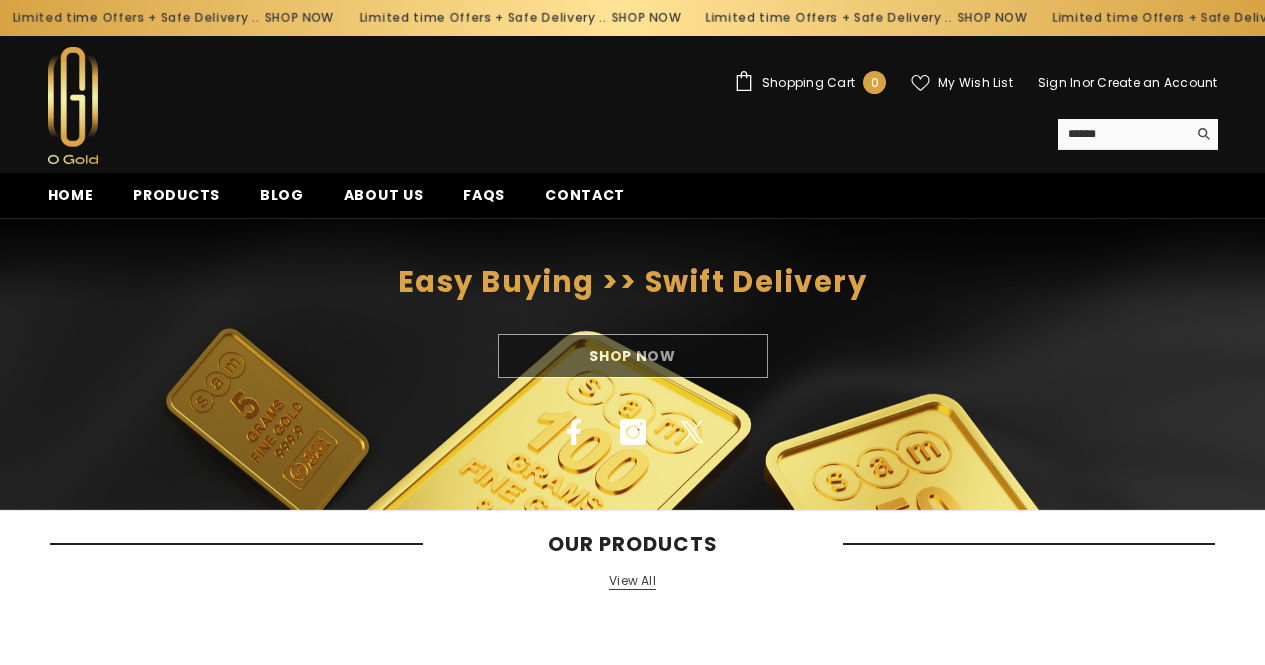 scroll, scrollTop: 0, scrollLeft: 0, axis: both 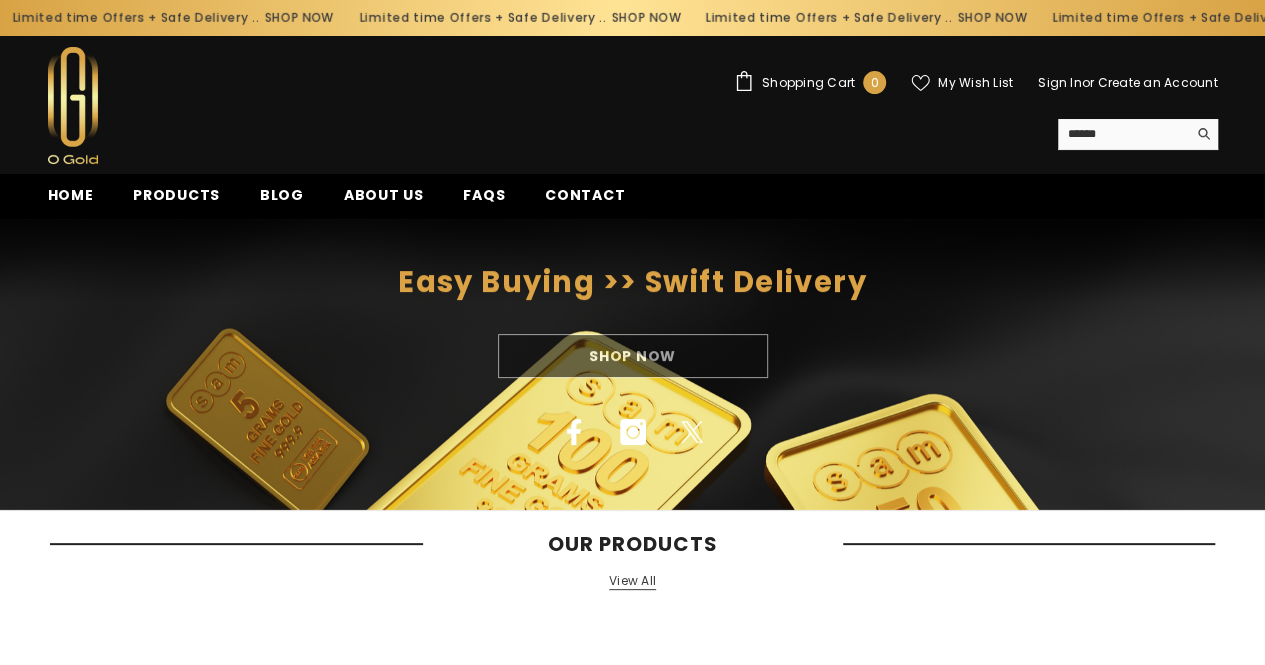 click on "Shop Now" at bounding box center (632, 356) 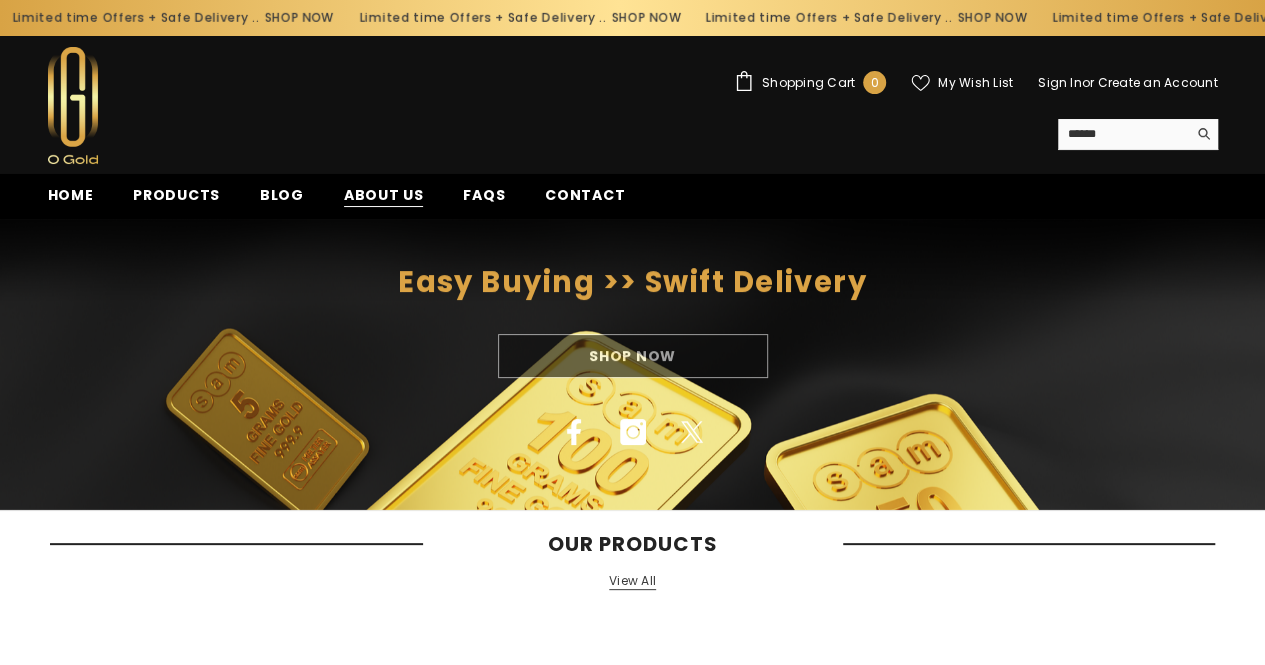 click on "About us" at bounding box center (384, 195) 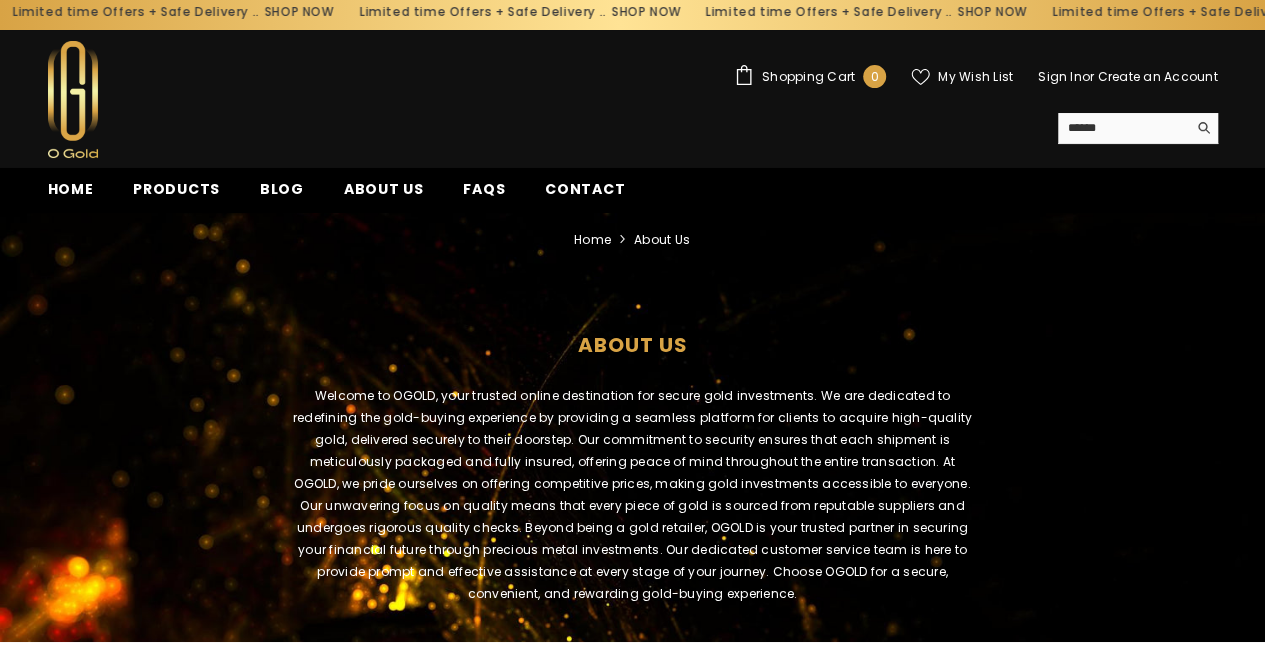 scroll, scrollTop: 0, scrollLeft: 0, axis: both 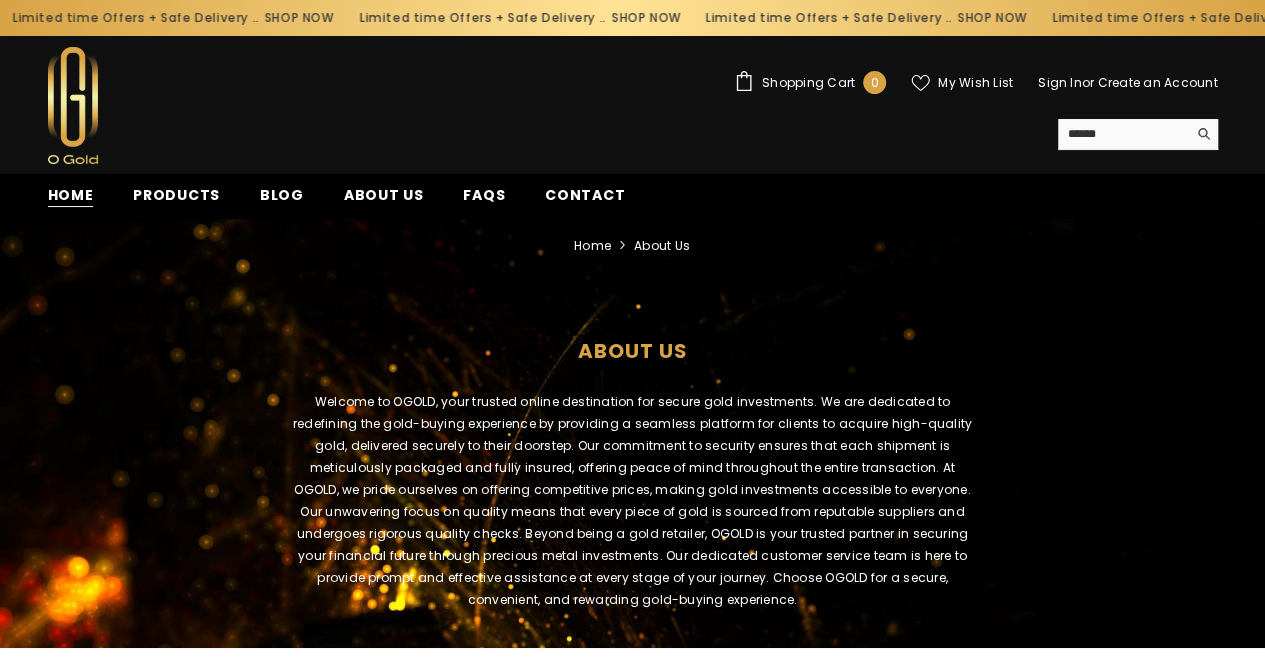 click on "Home" at bounding box center (71, 195) 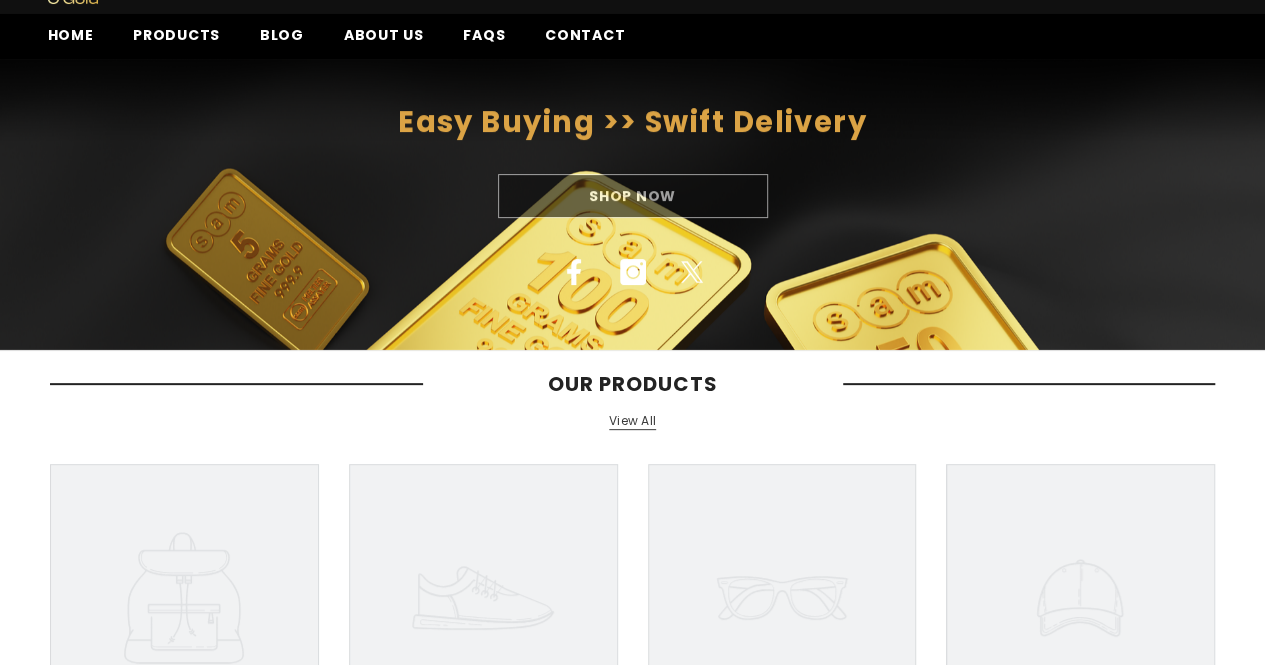scroll, scrollTop: 400, scrollLeft: 0, axis: vertical 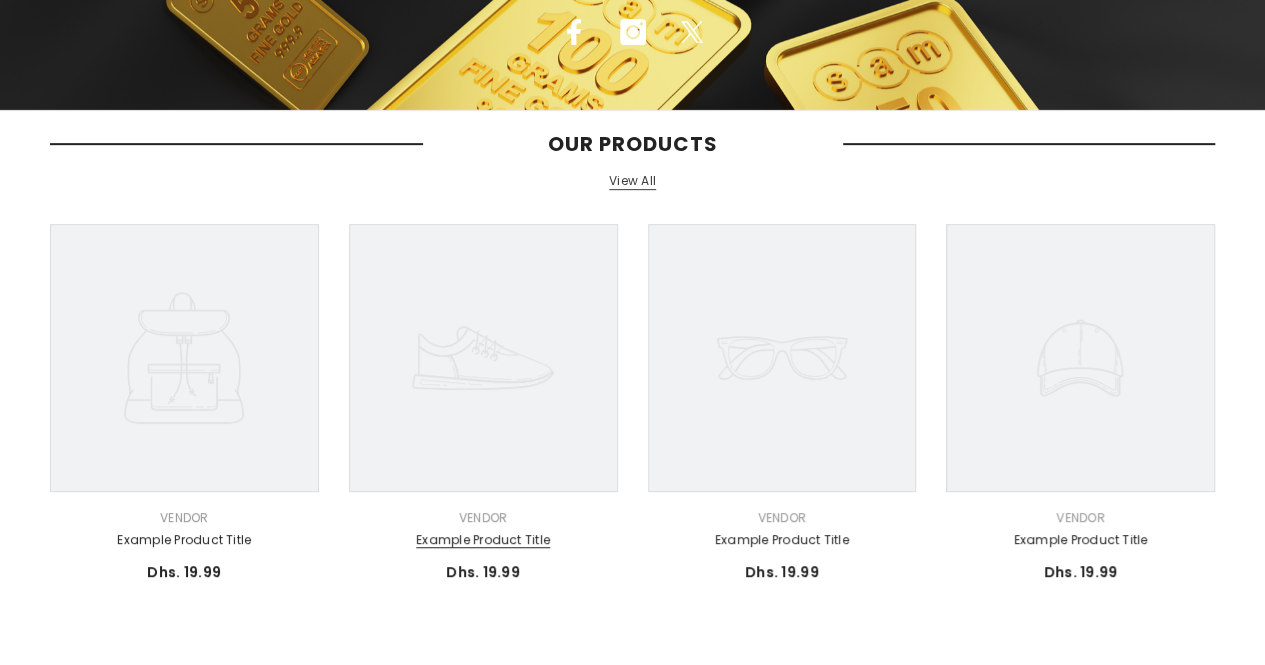click on "Example product title" at bounding box center (483, 540) 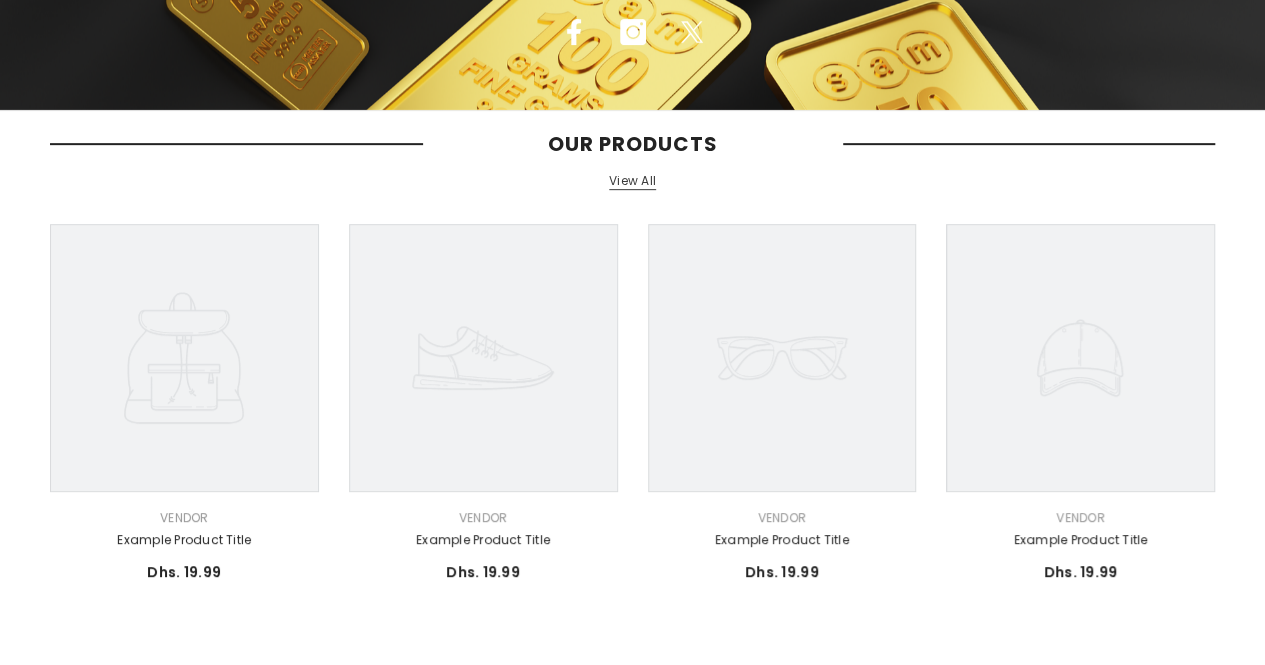 click on "Vendor: Vendor" at bounding box center [483, 518] 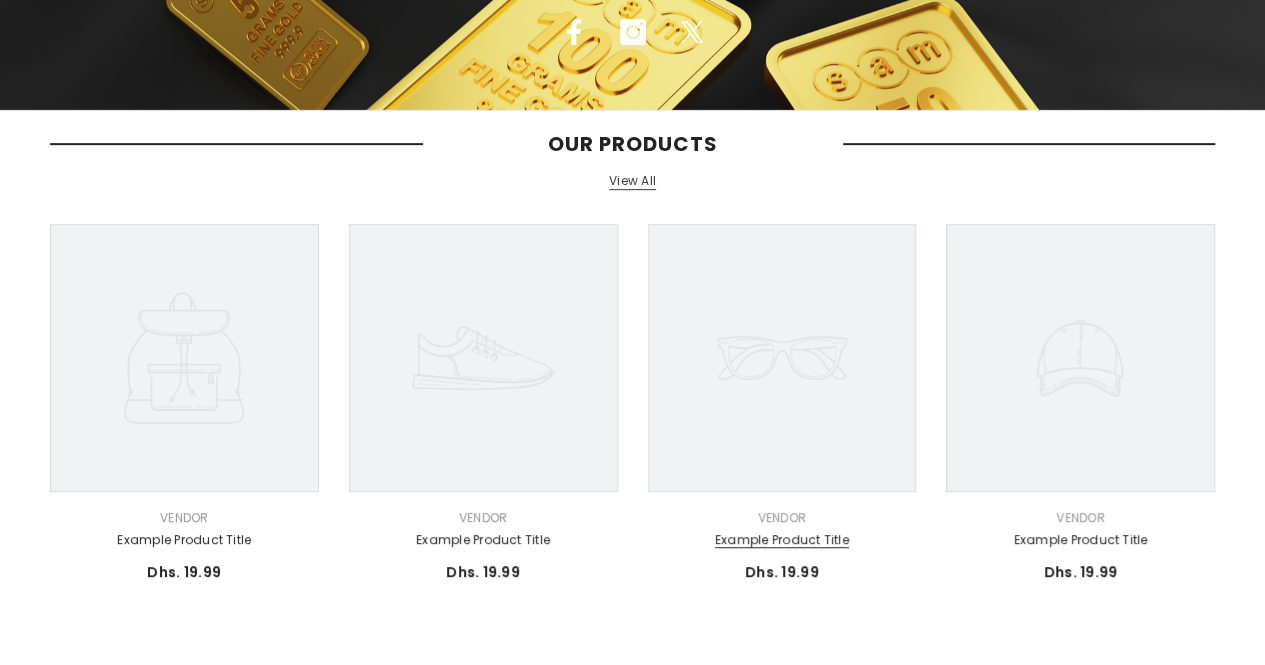 click on "Example product title" at bounding box center (782, 540) 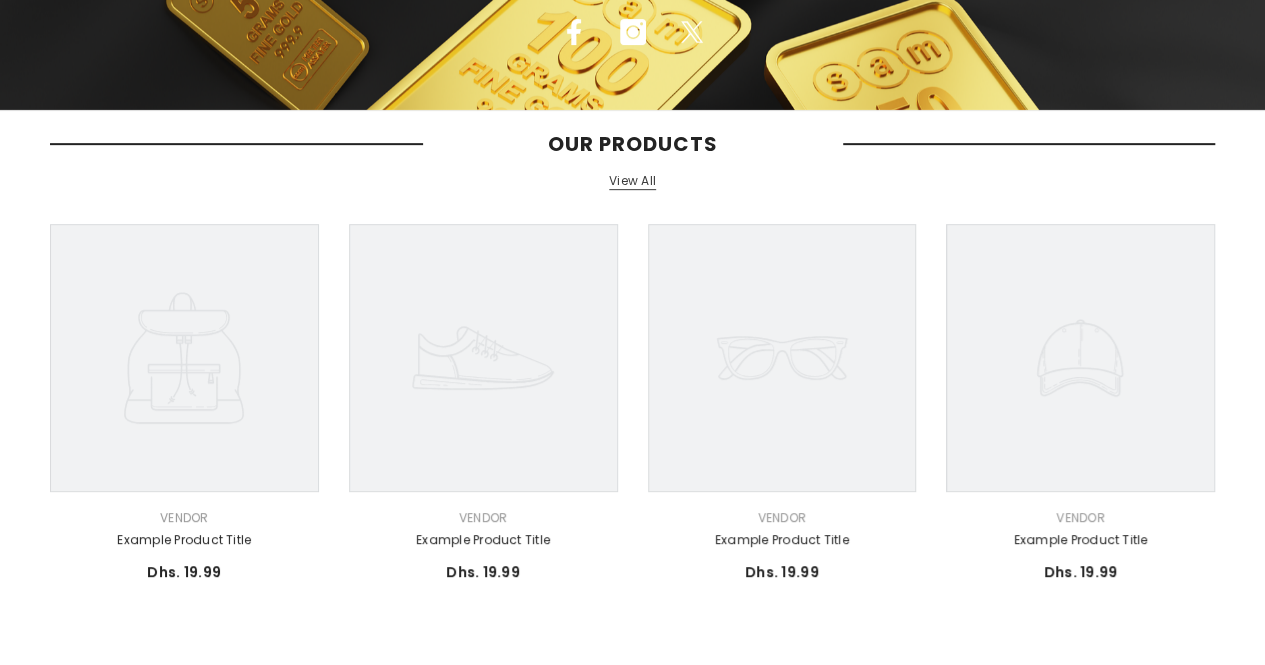 click on "Dhs. 19.99" at bounding box center [782, 572] 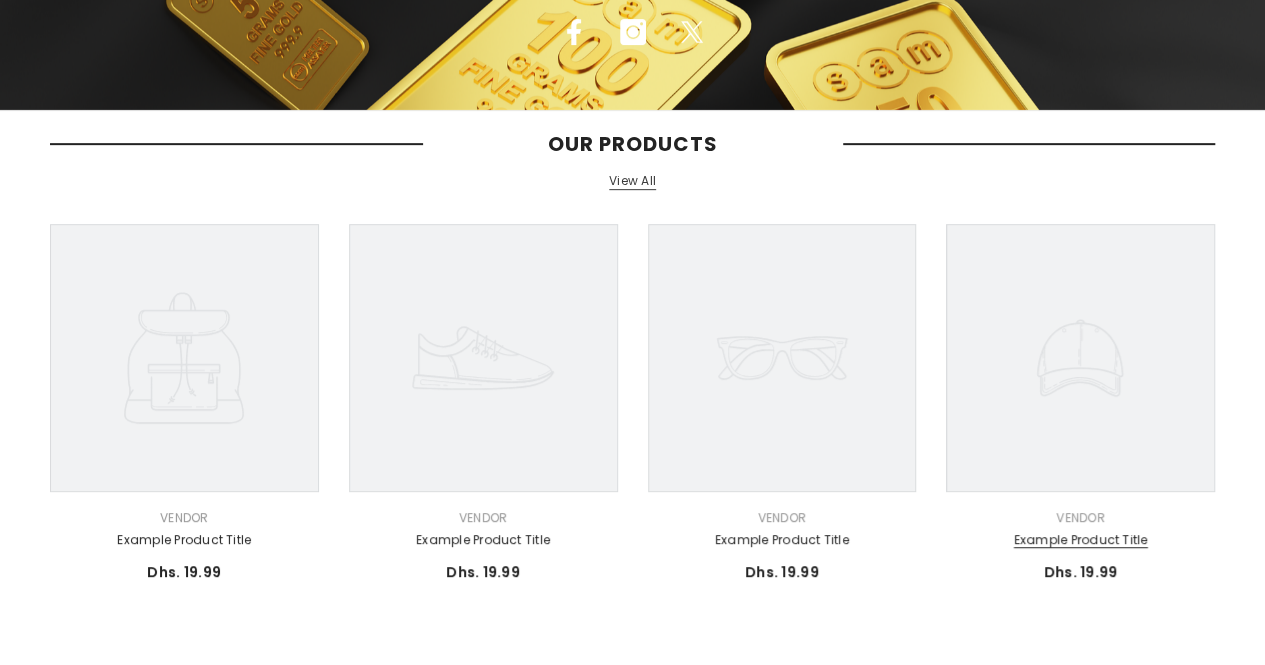 click on "Example product title" at bounding box center (1080, 540) 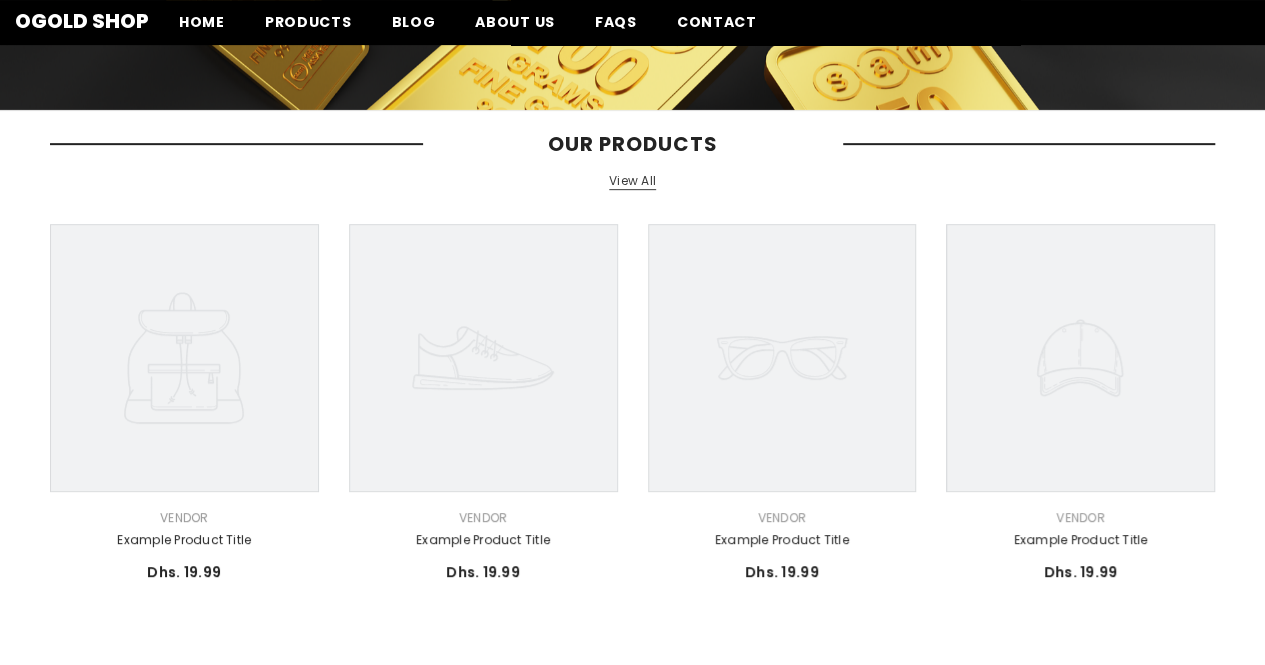 scroll, scrollTop: 0, scrollLeft: 0, axis: both 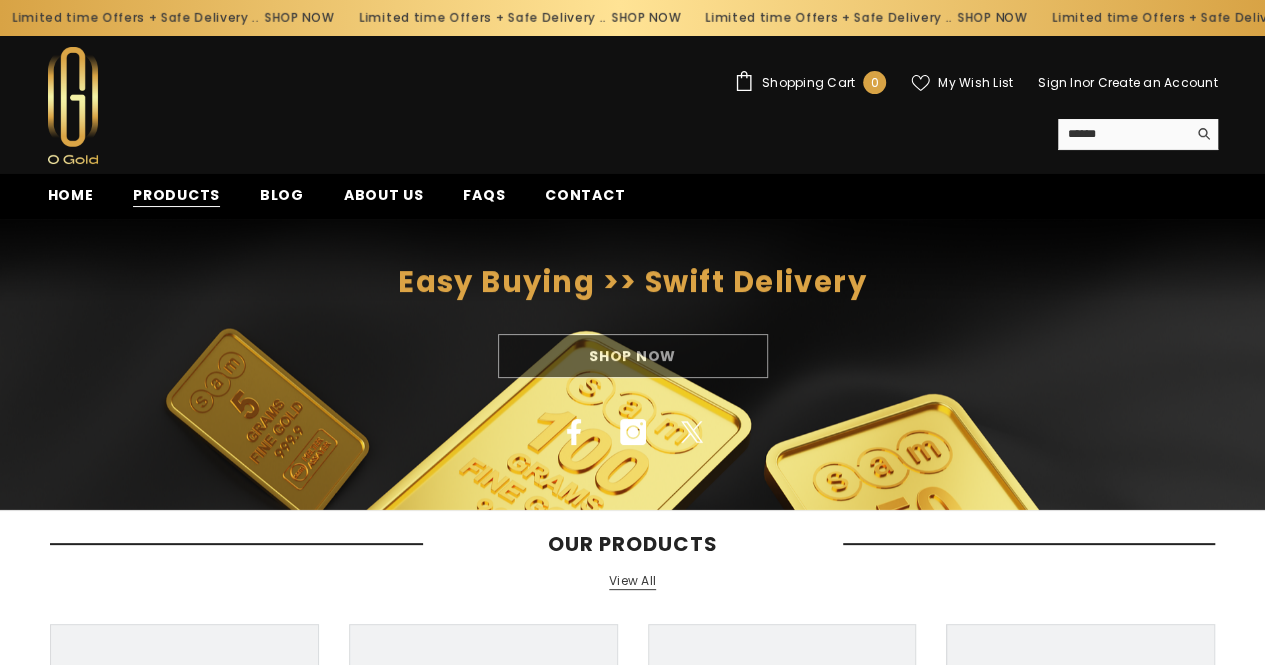 click on "Products" at bounding box center [176, 195] 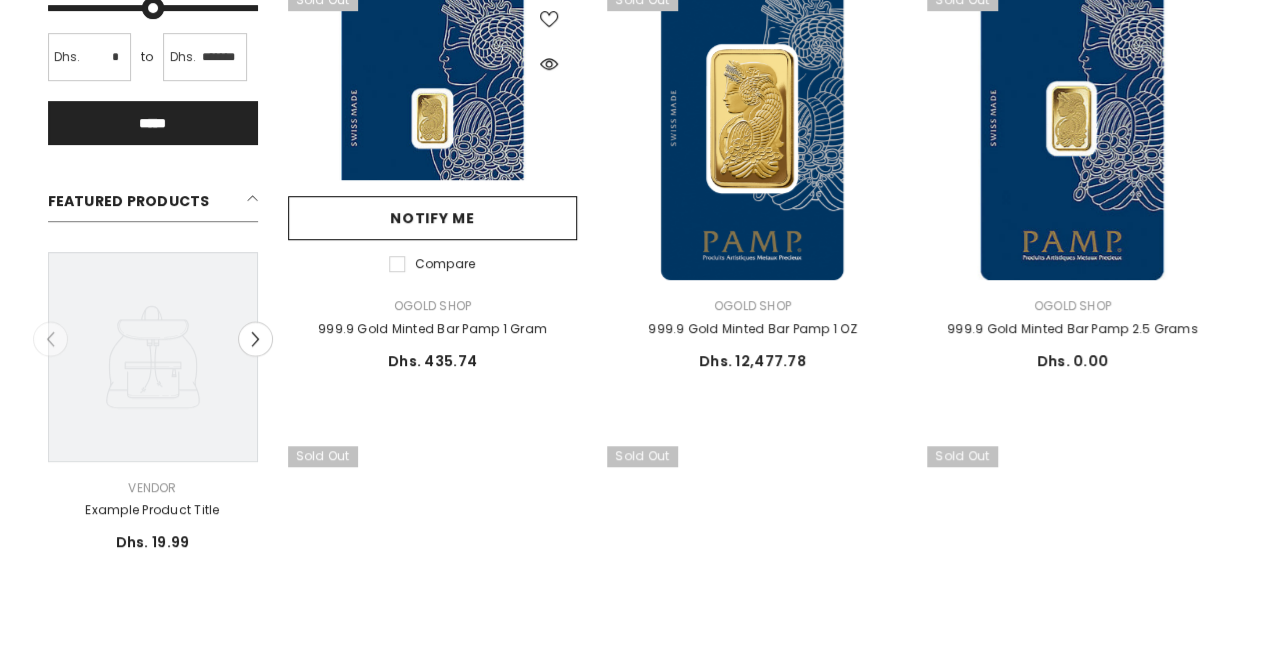 scroll, scrollTop: 500, scrollLeft: 0, axis: vertical 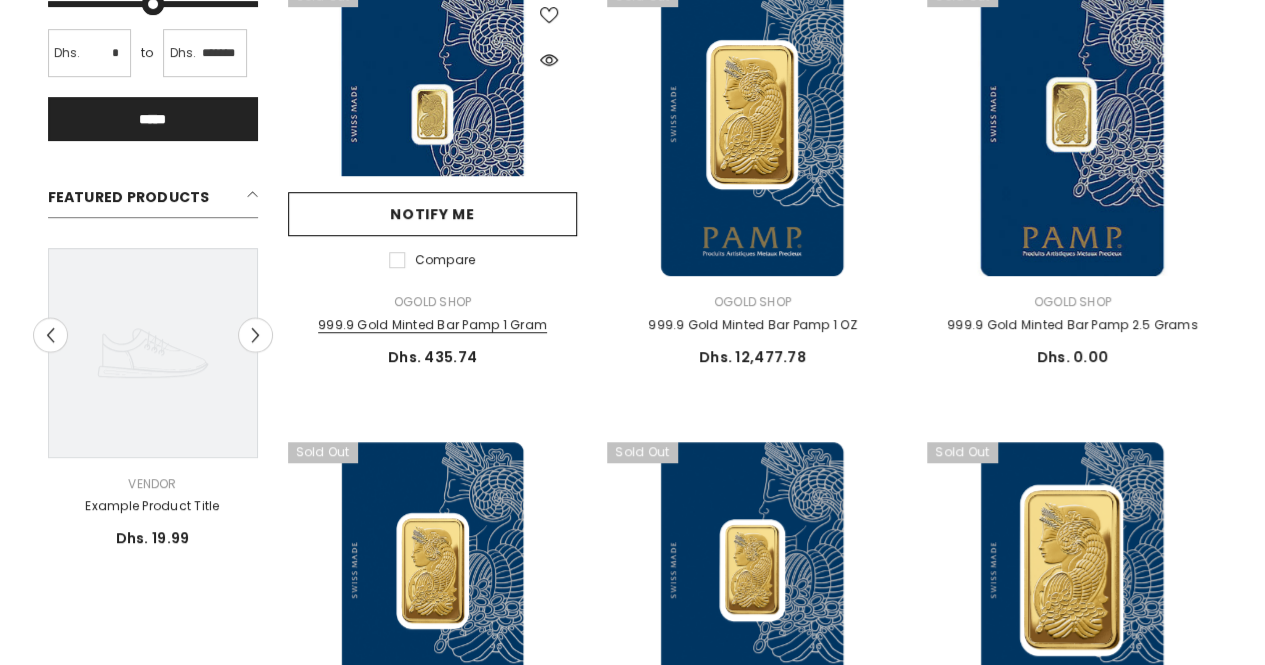 click on "999.9 Gold Minted Bar Pamp 1 Gram" at bounding box center [433, 325] 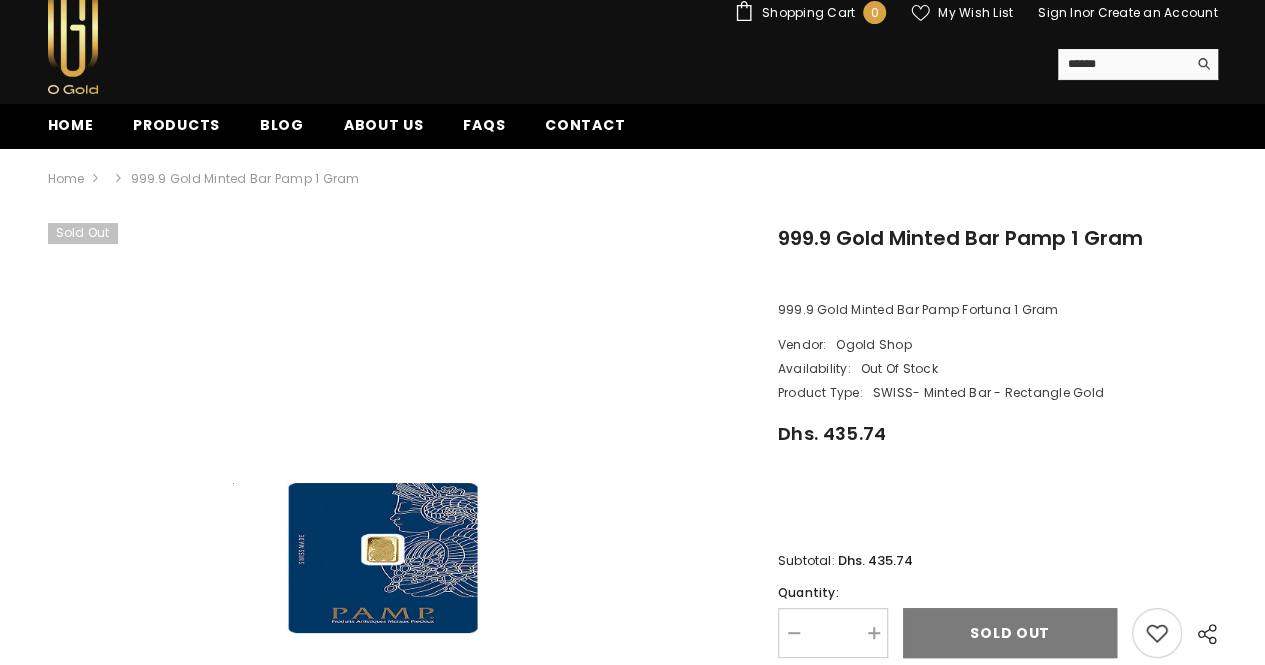 scroll, scrollTop: 200, scrollLeft: 0, axis: vertical 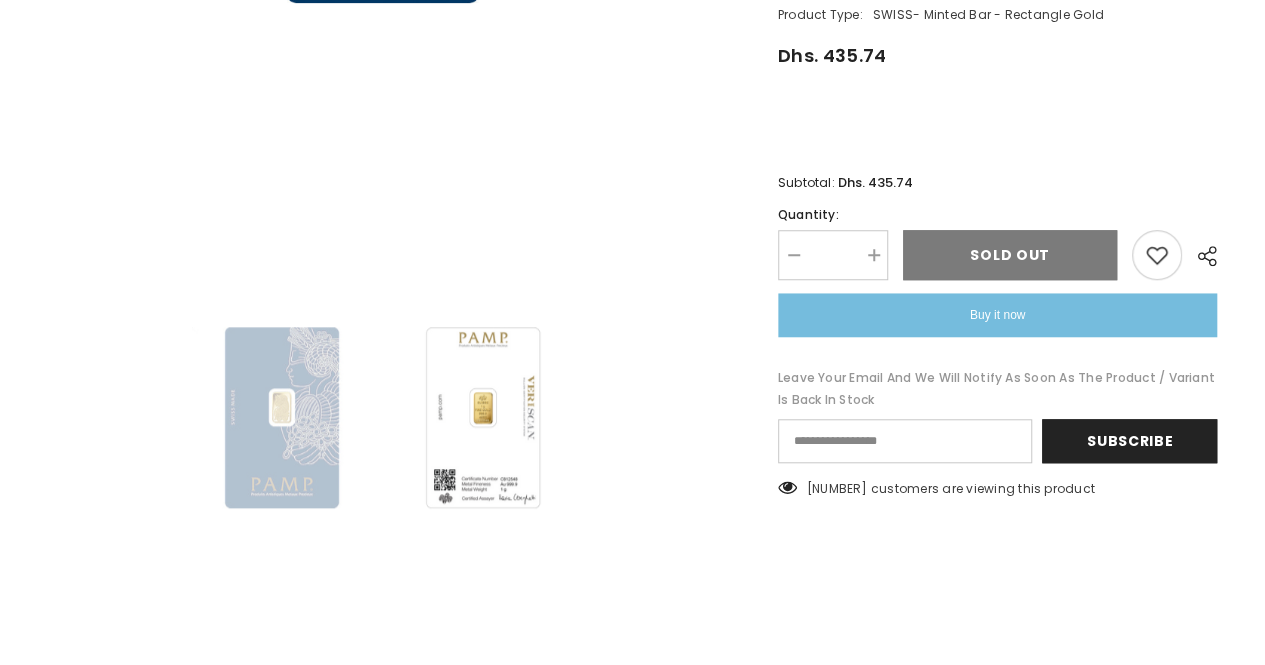 click at bounding box center (483, 418) 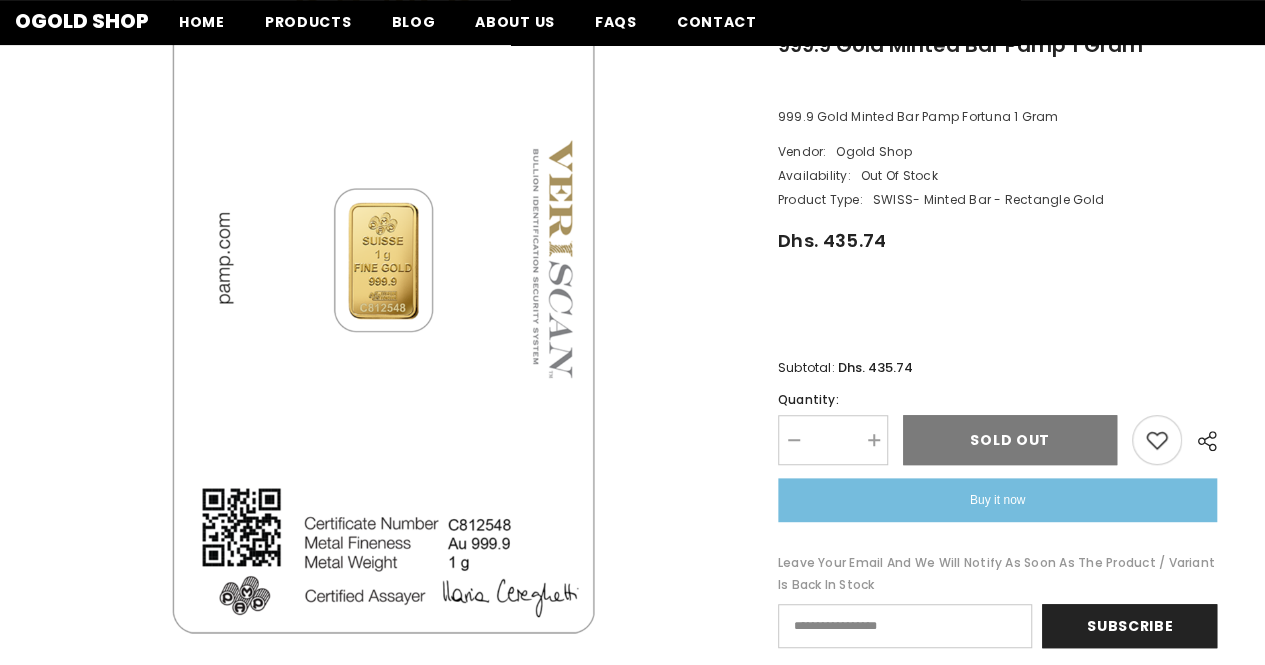 scroll, scrollTop: 300, scrollLeft: 0, axis: vertical 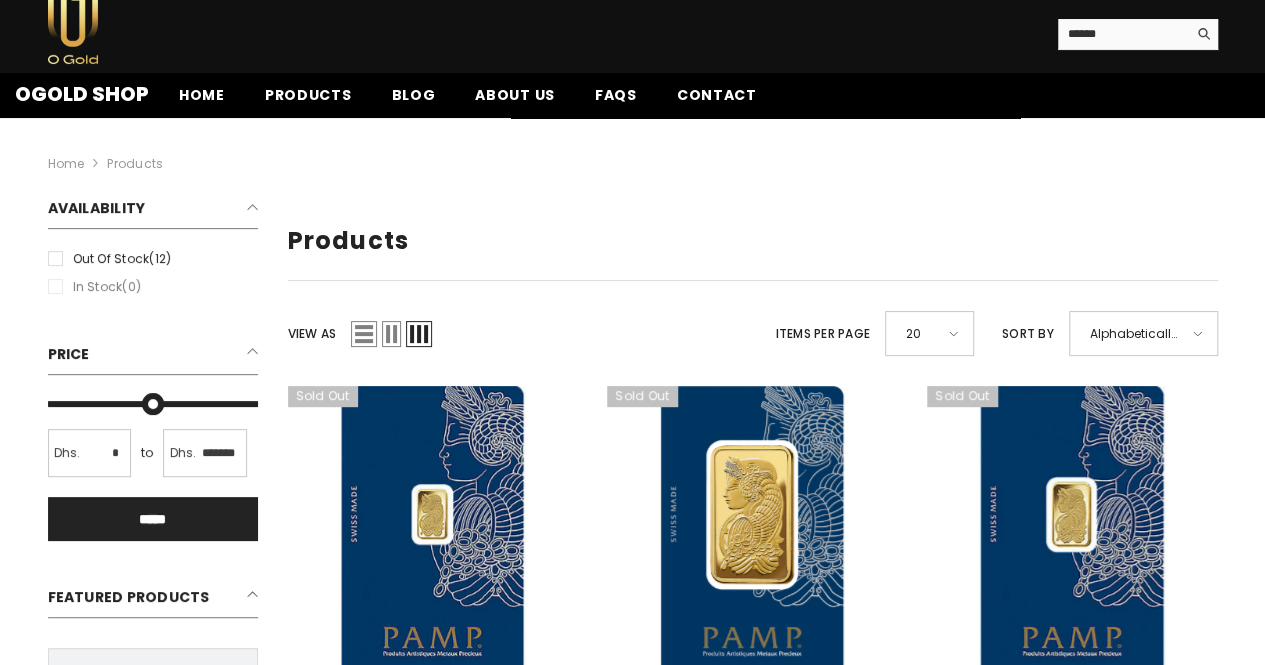 drag, startPoint x: 248, startPoint y: 403, endPoint x: 286, endPoint y: 402, distance: 38.013157 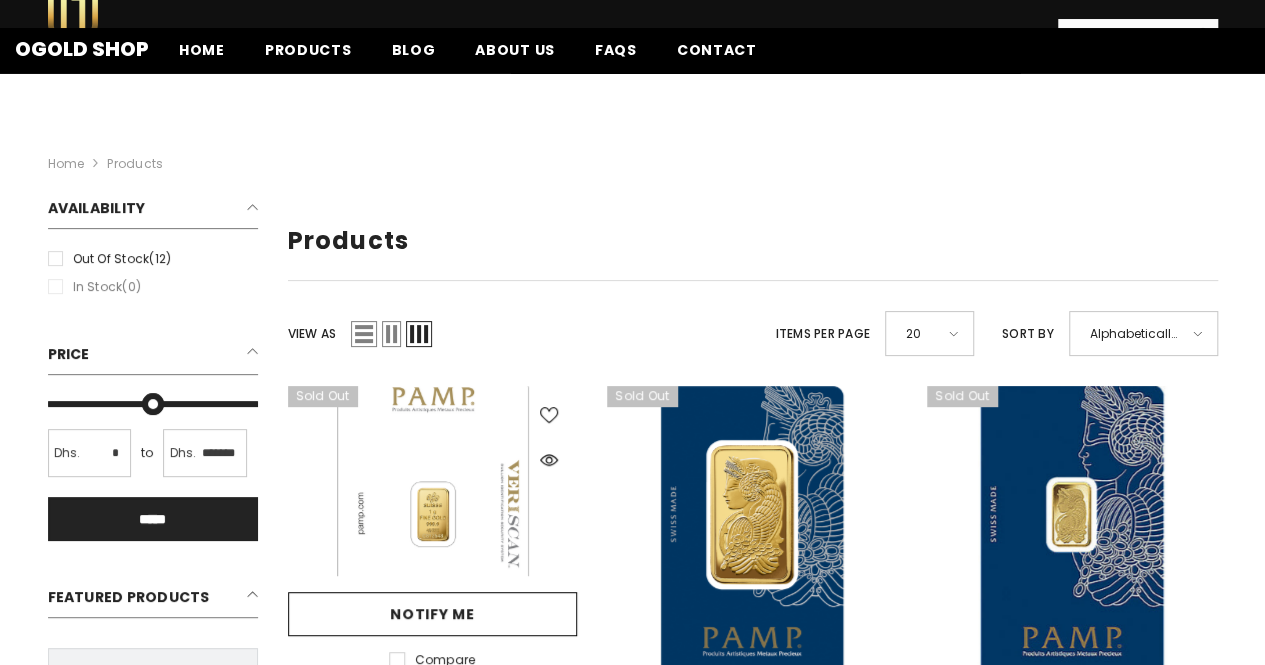 scroll, scrollTop: 300, scrollLeft: 0, axis: vertical 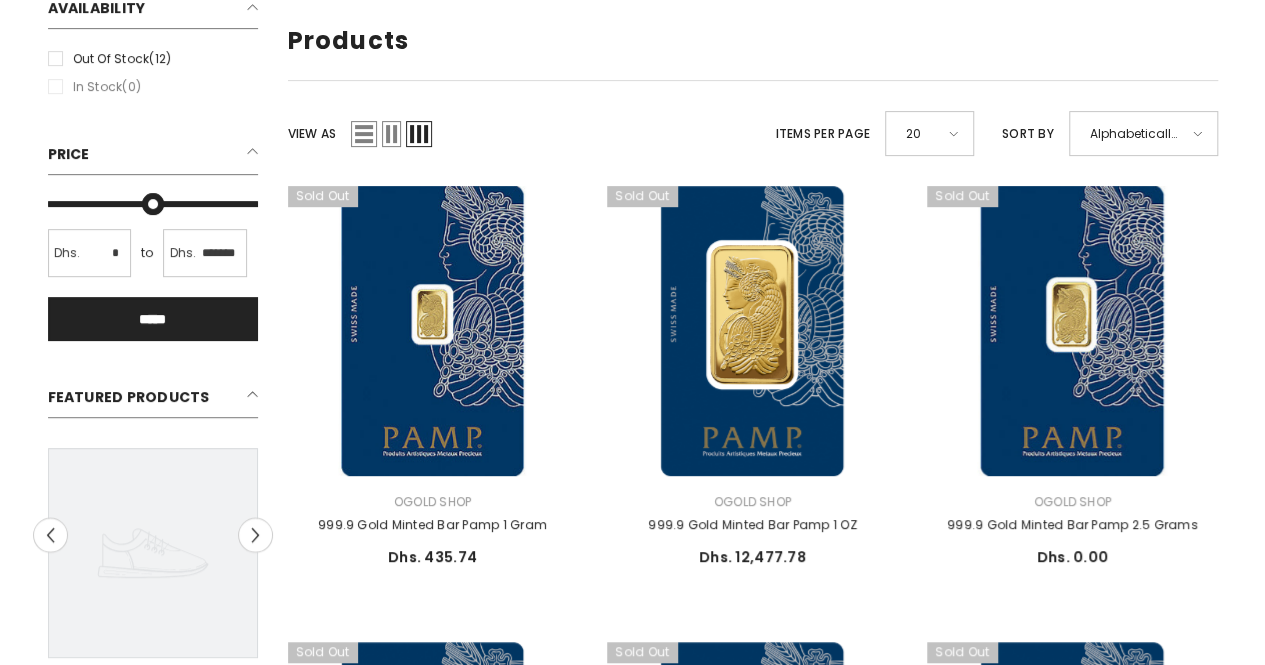 click on "Featured Products" at bounding box center (153, 399) 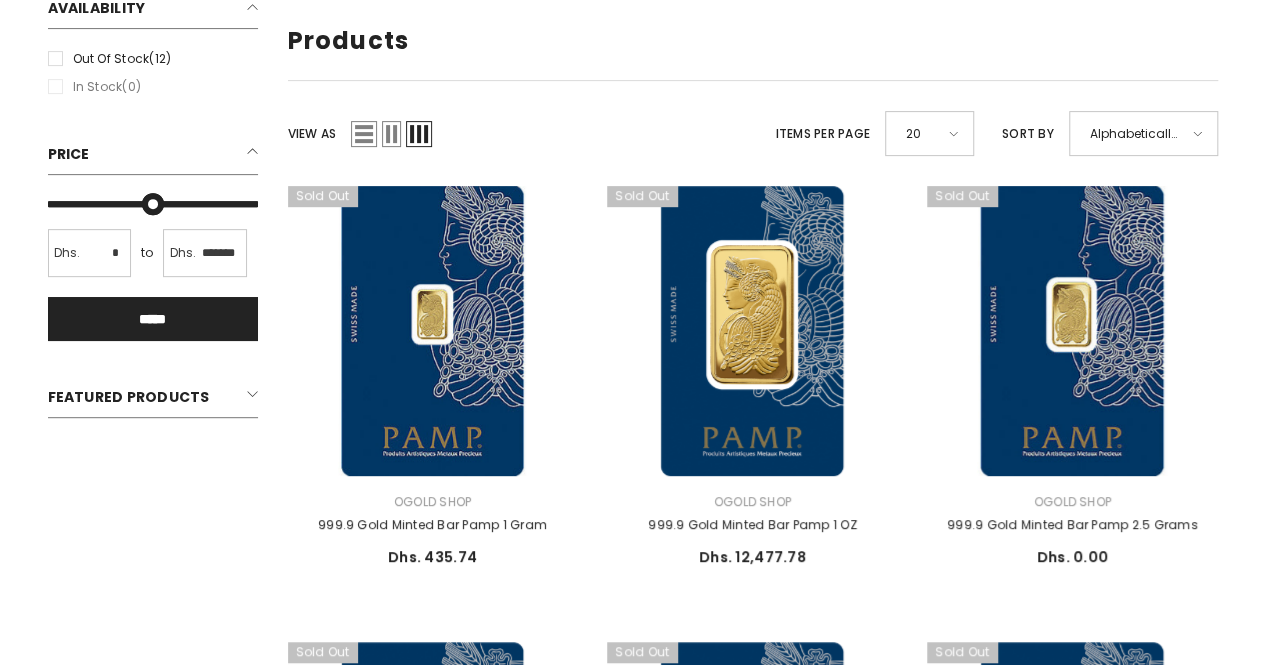 click on "Featured Products" at bounding box center (153, 399) 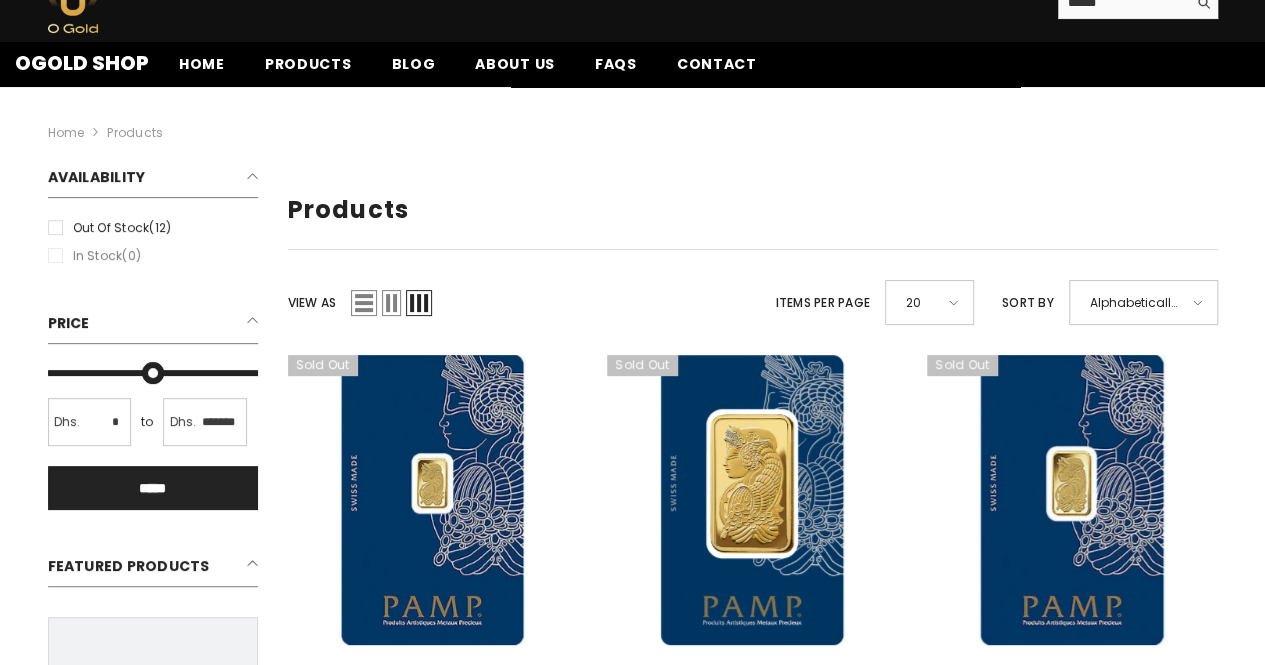 scroll, scrollTop: 100, scrollLeft: 0, axis: vertical 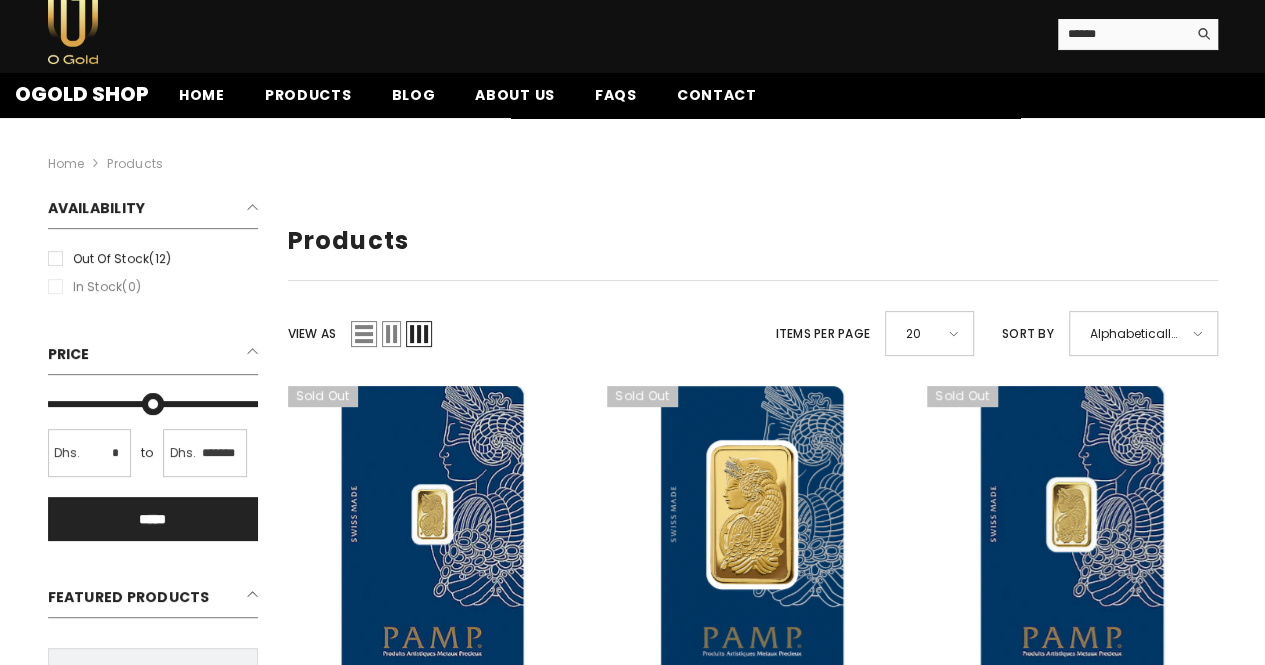 click at bounding box center [391, 334] 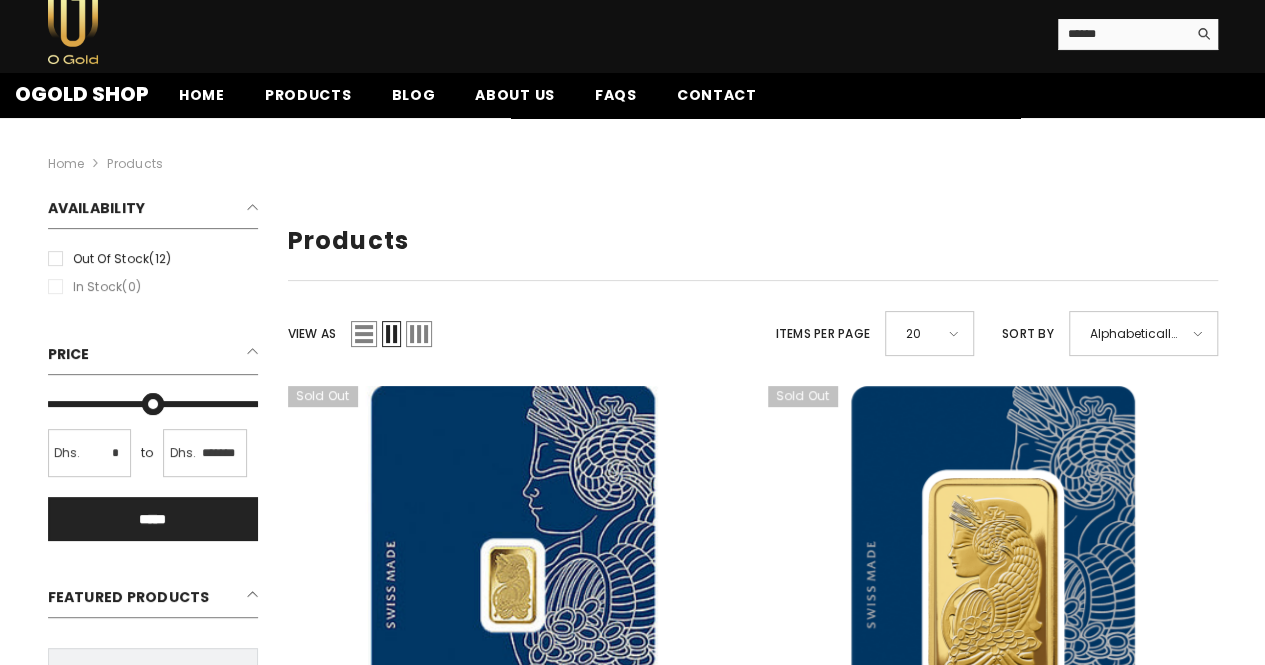 click at bounding box center [364, 334] 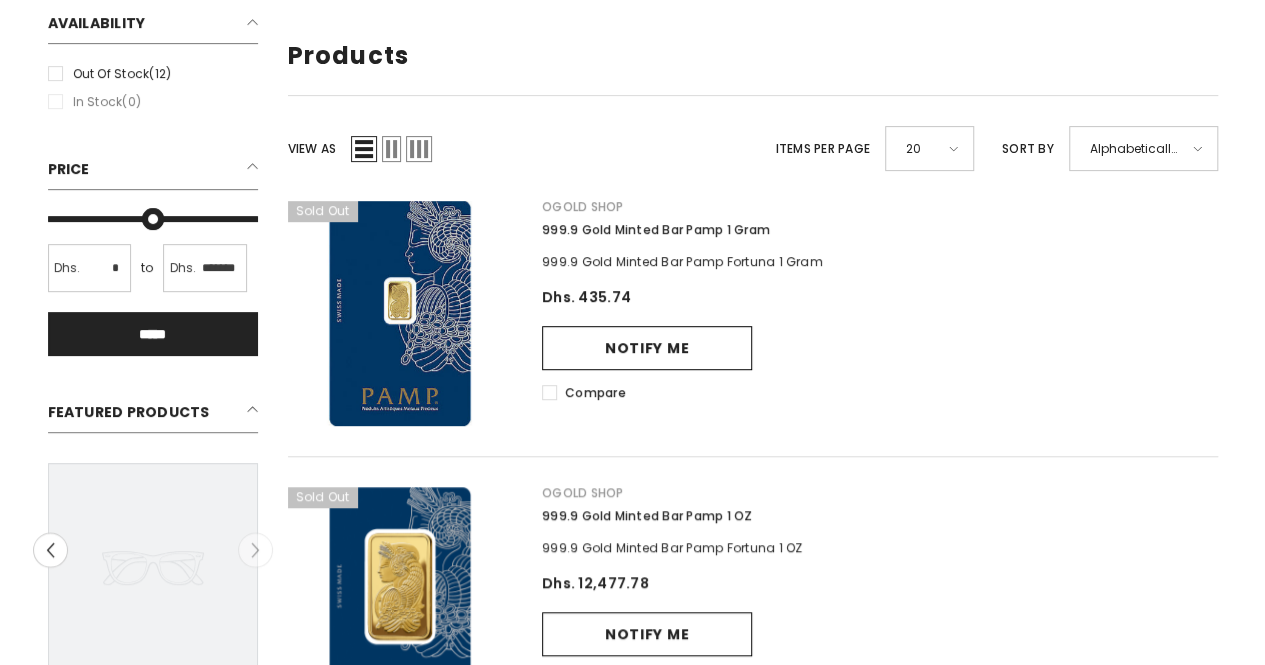 scroll, scrollTop: 100, scrollLeft: 0, axis: vertical 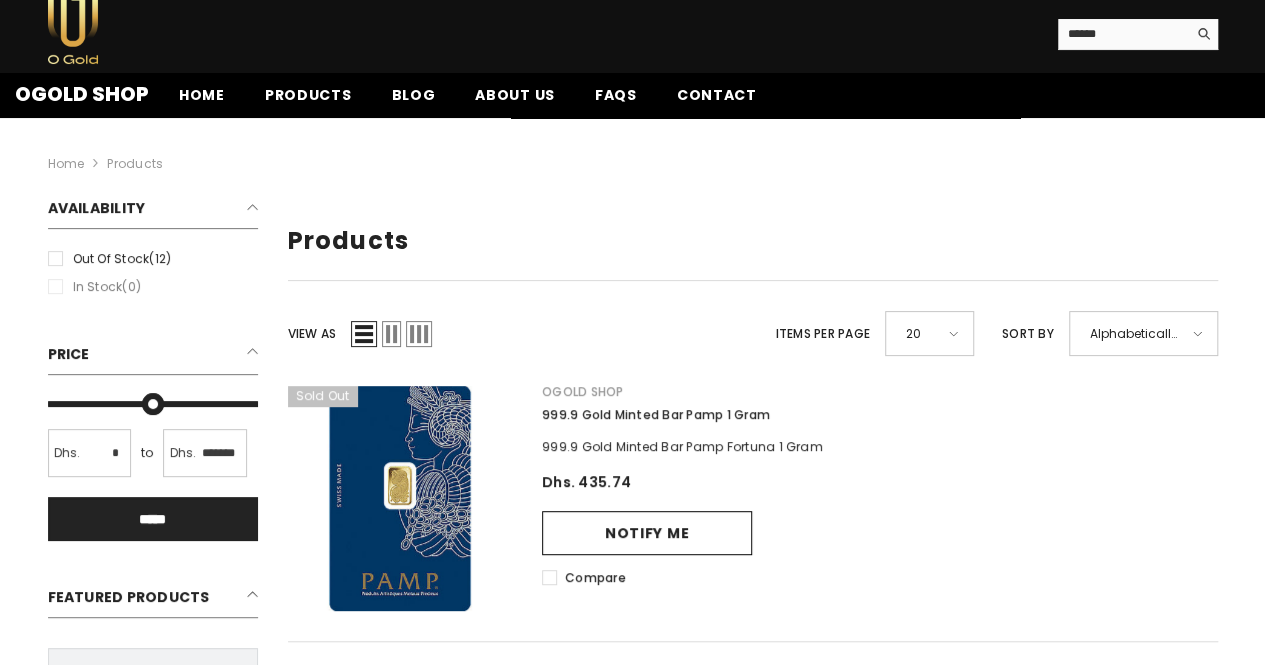 click at bounding box center [419, 334] 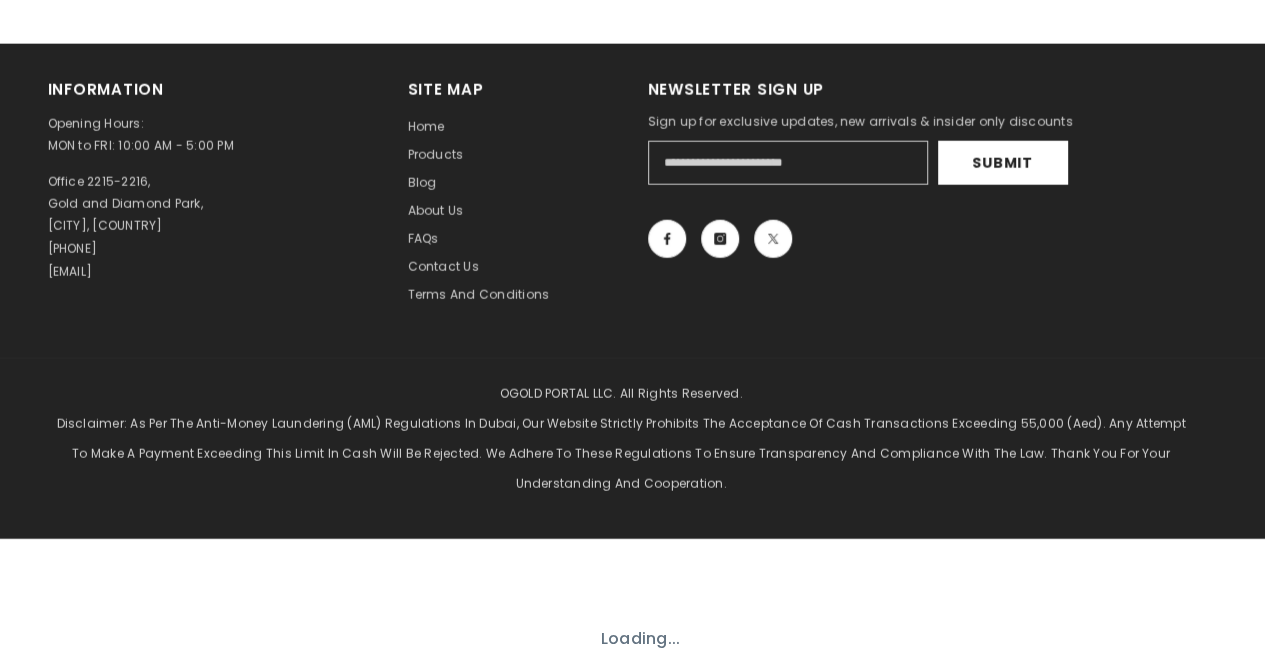 scroll, scrollTop: 2581, scrollLeft: 0, axis: vertical 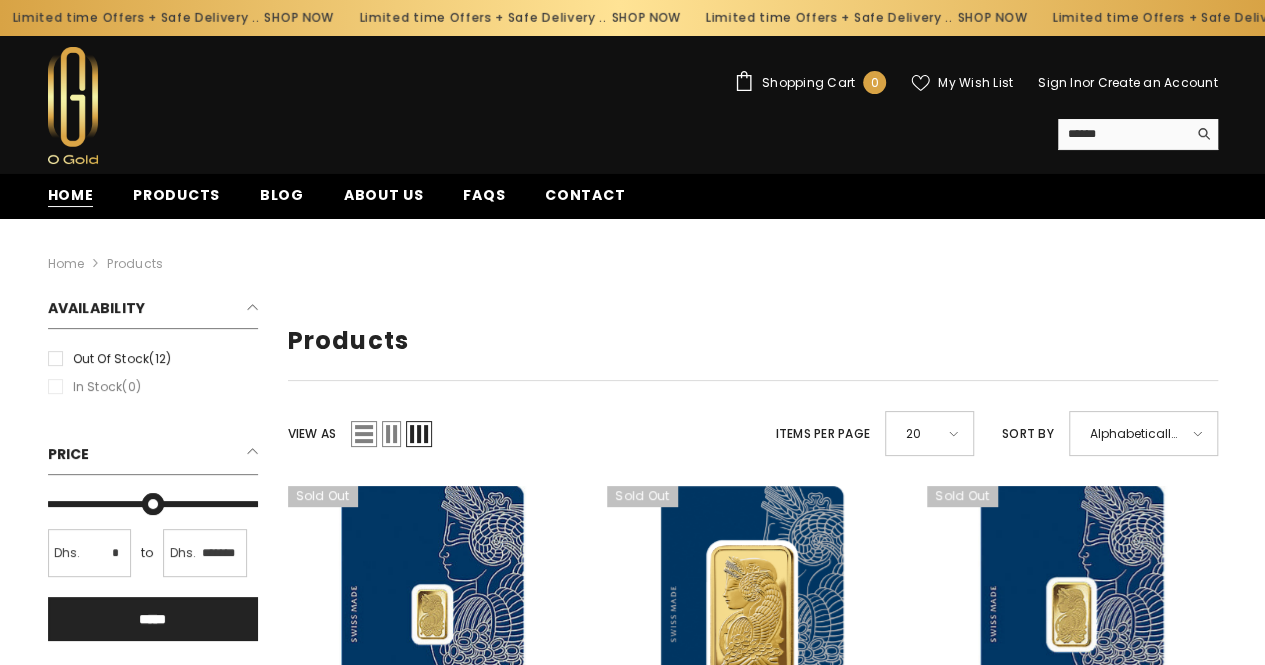 click on "Home" at bounding box center (71, 195) 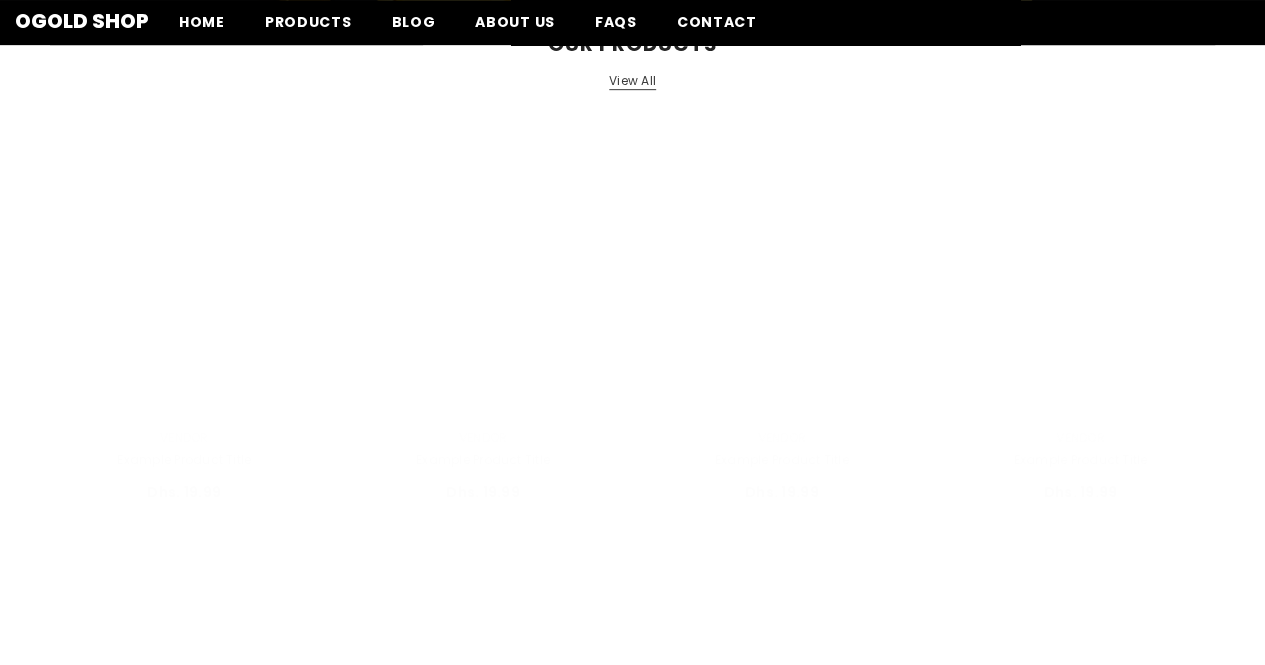 scroll, scrollTop: 0, scrollLeft: 0, axis: both 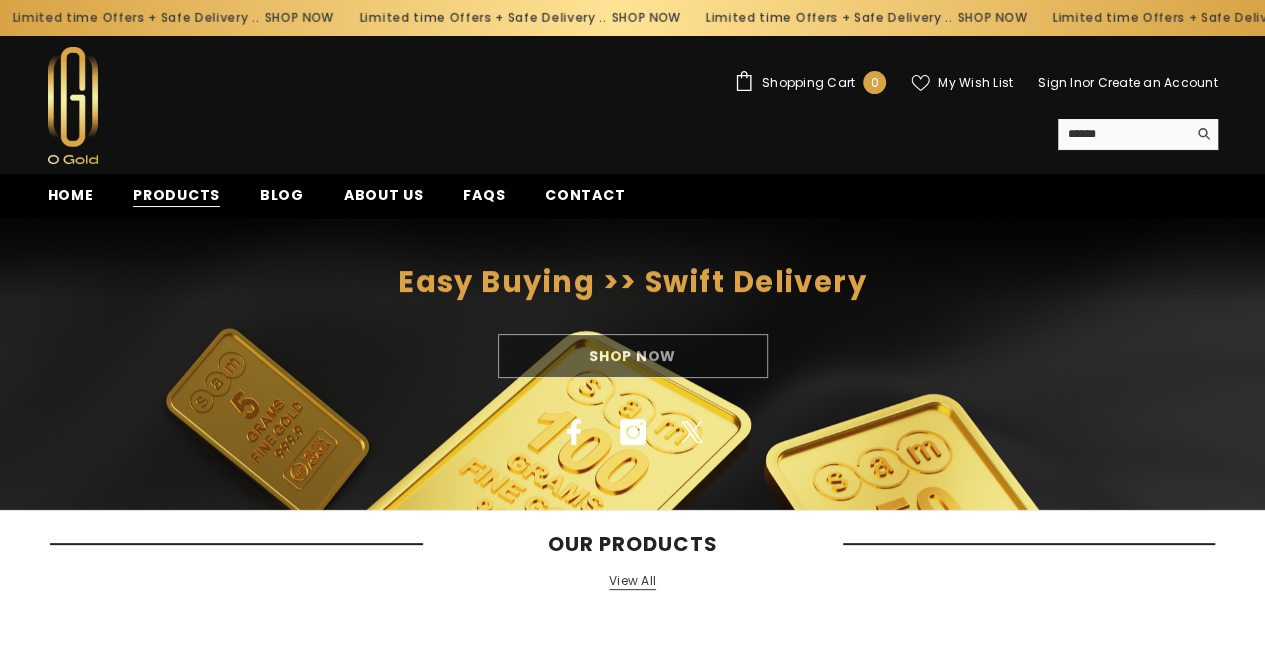 click on "Products" at bounding box center [176, 195] 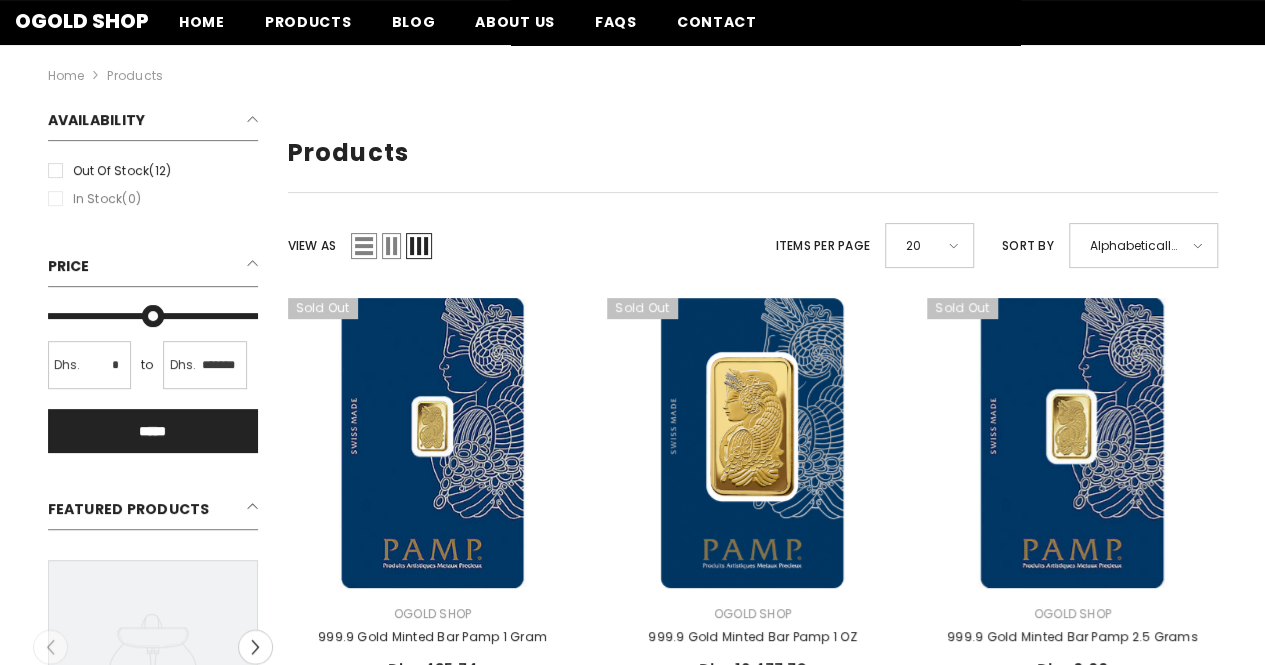 scroll, scrollTop: 0, scrollLeft: 0, axis: both 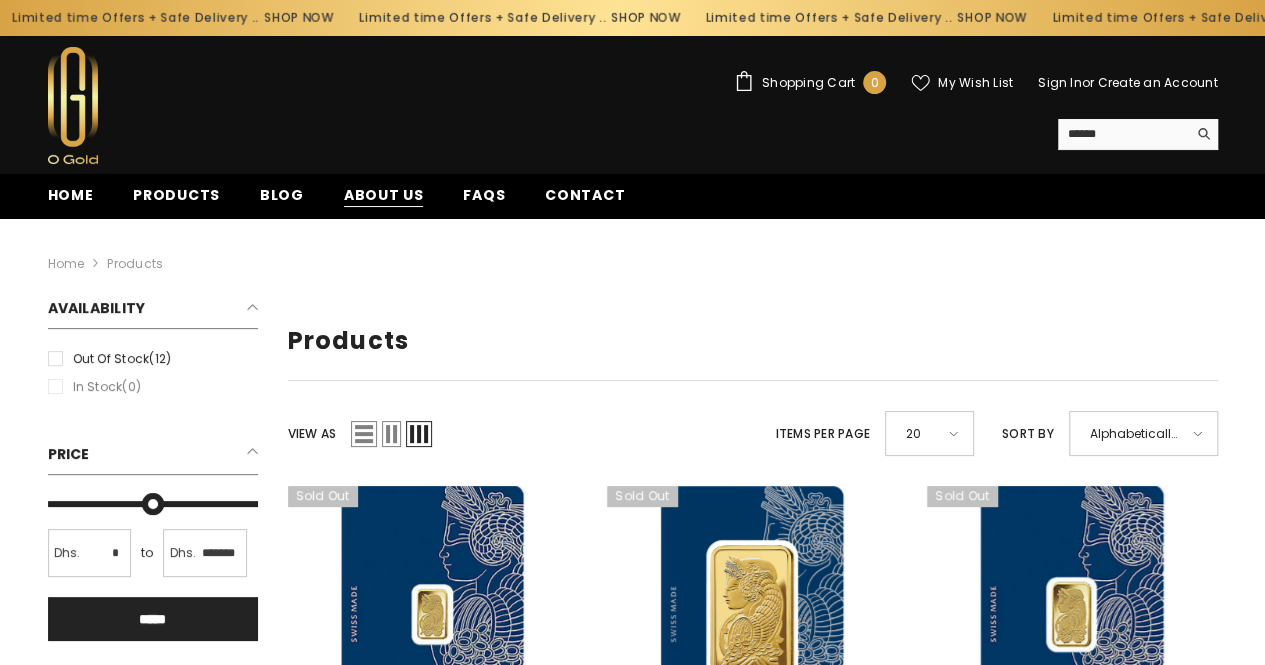 click on "About us" at bounding box center [384, 195] 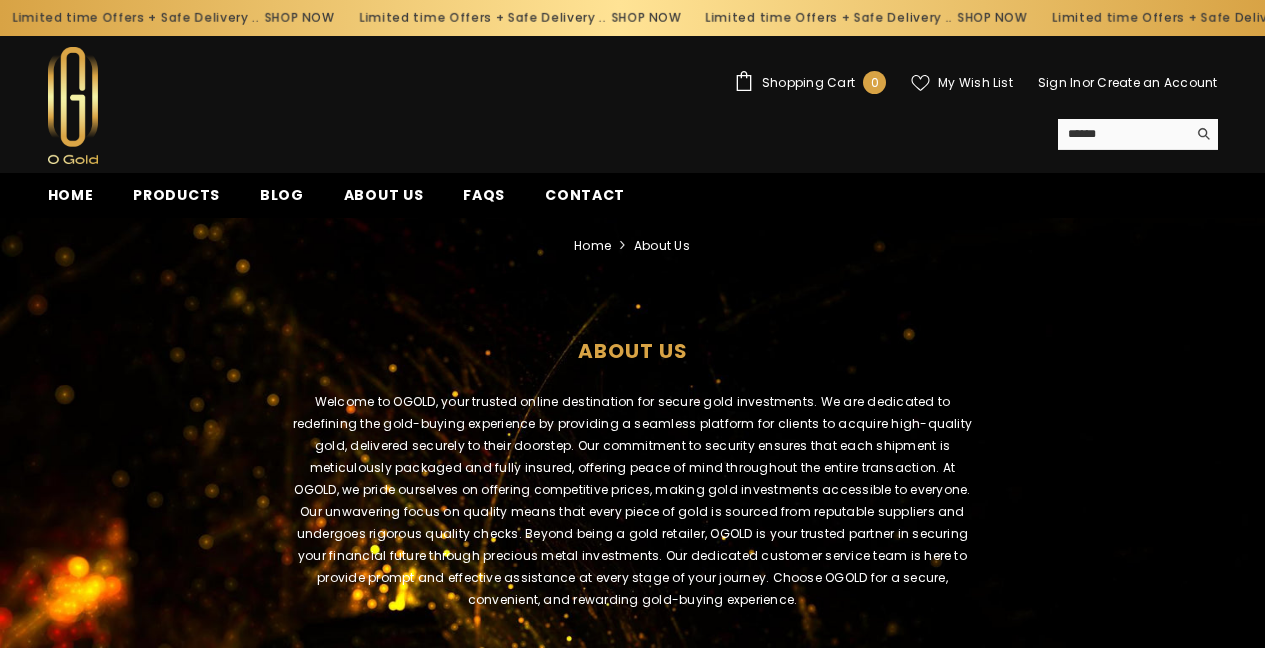 scroll, scrollTop: 0, scrollLeft: 0, axis: both 